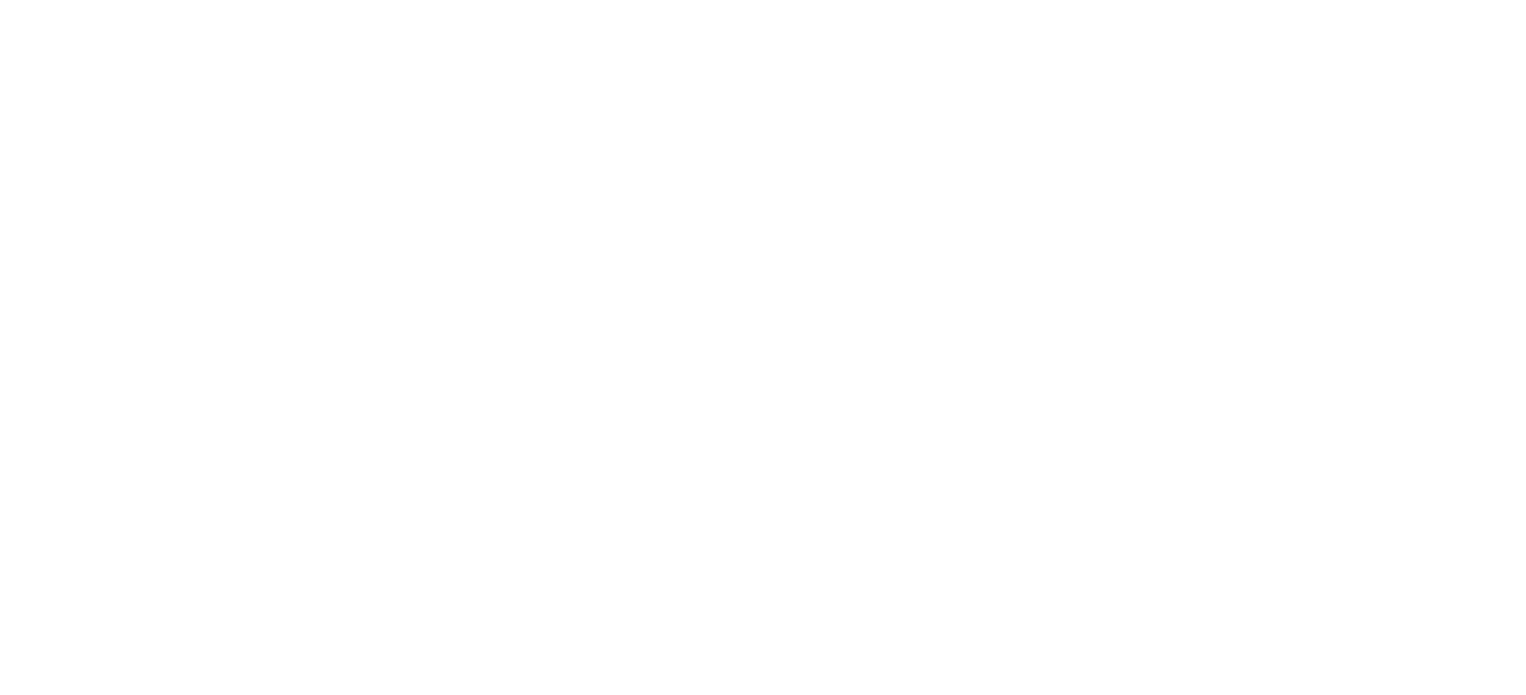 scroll, scrollTop: 0, scrollLeft: 0, axis: both 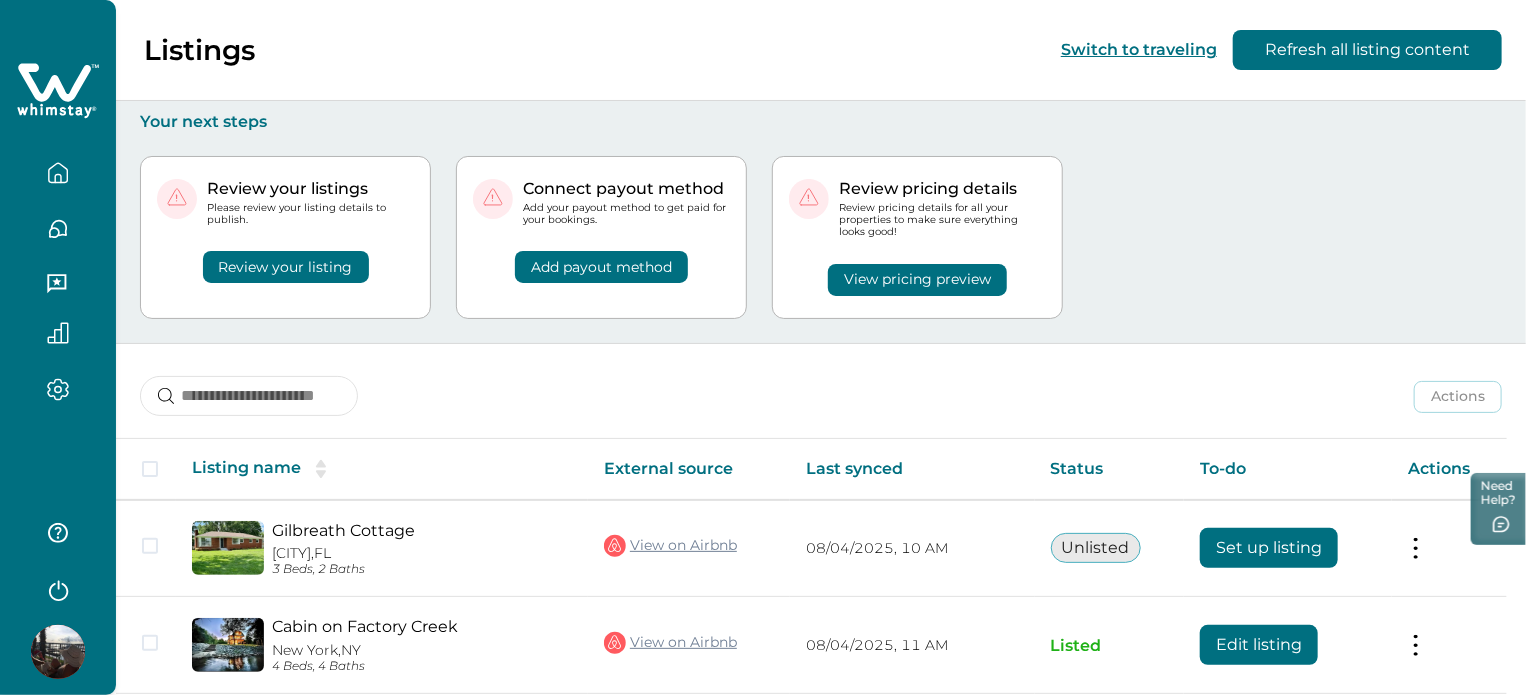 click at bounding box center (58, 652) 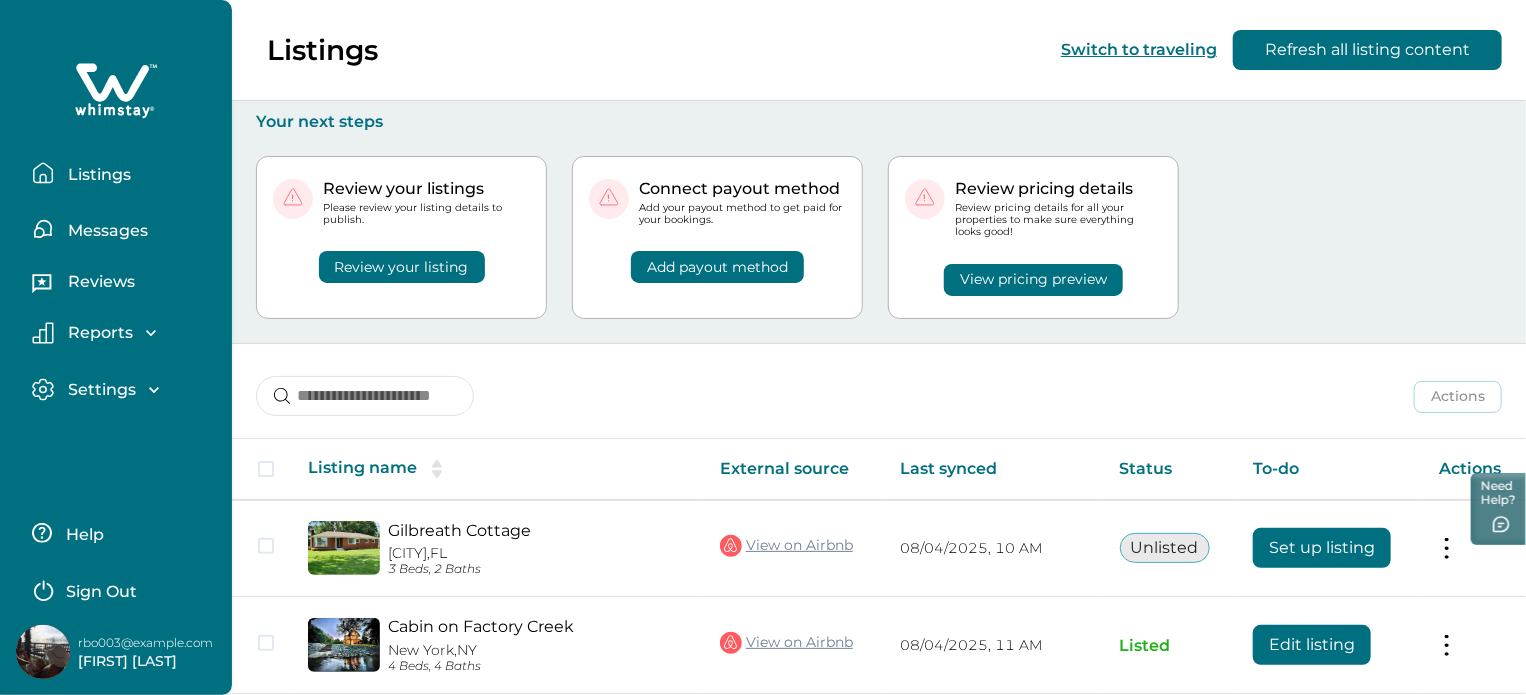 click on "Sign Out" at bounding box center (101, 592) 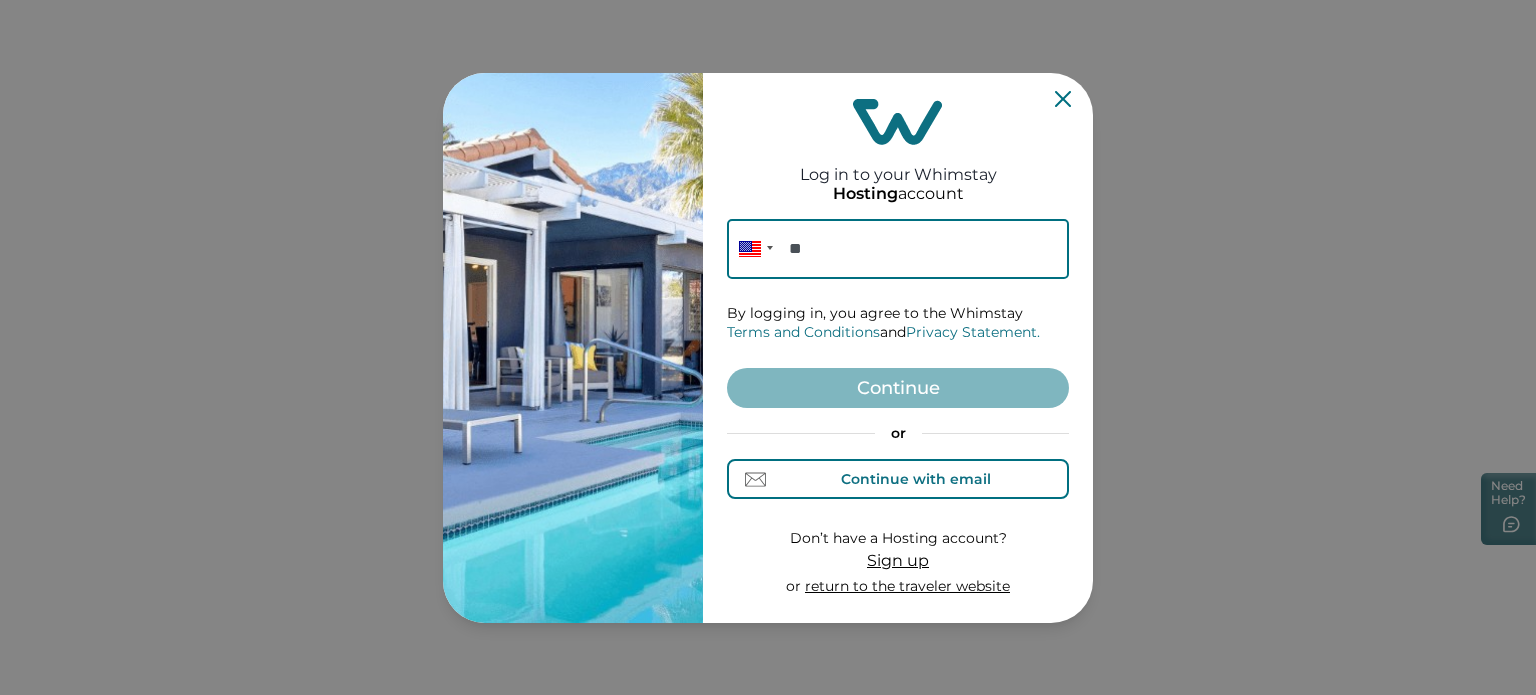 drag, startPoint x: 950, startPoint y: 486, endPoint x: 931, endPoint y: 467, distance: 26.870058 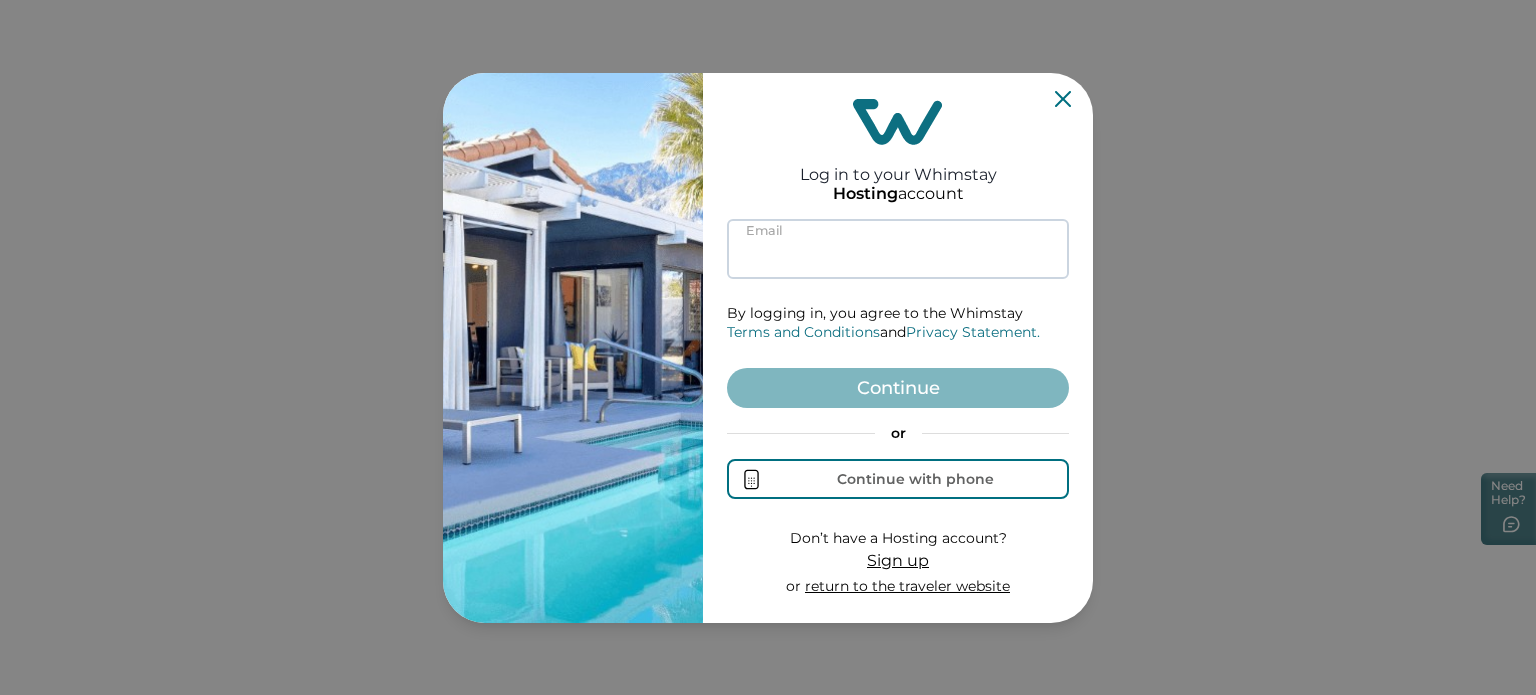 click at bounding box center (898, 249) 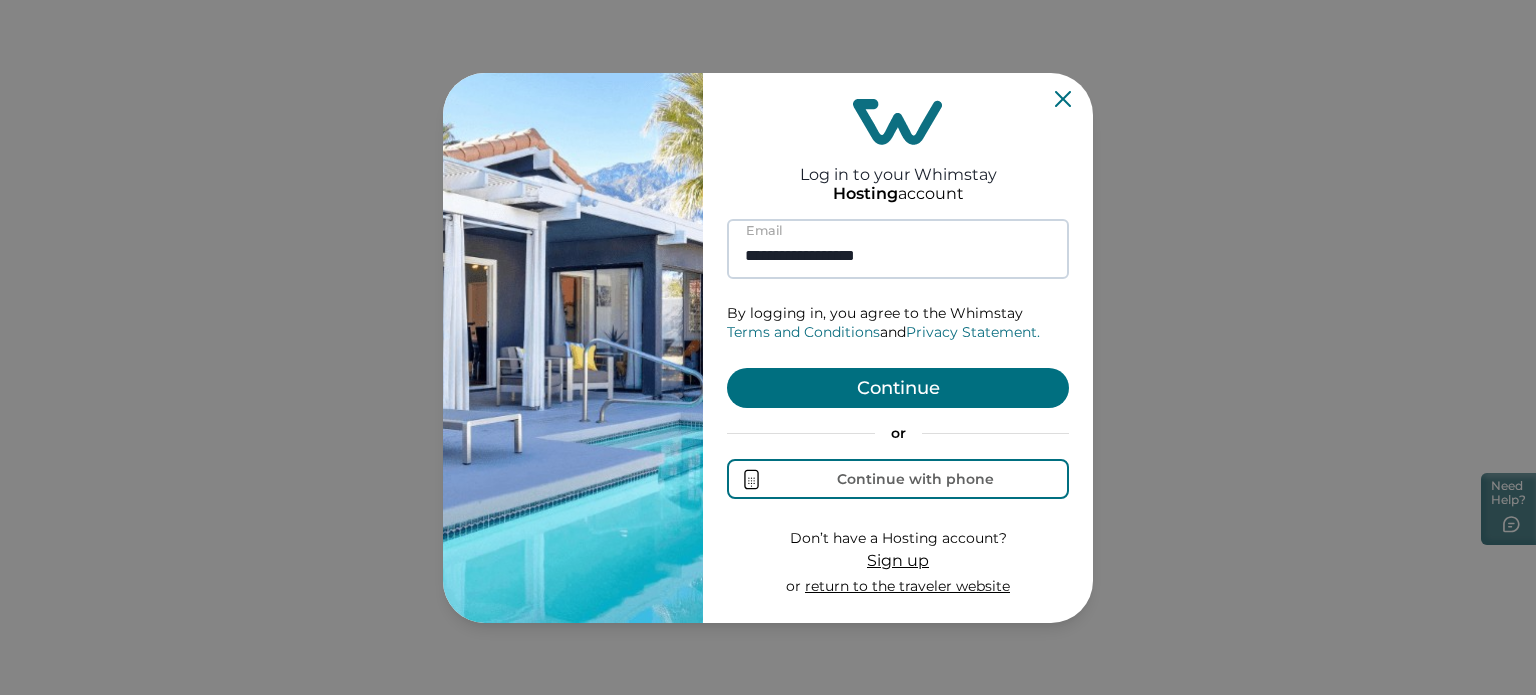 type on "**********" 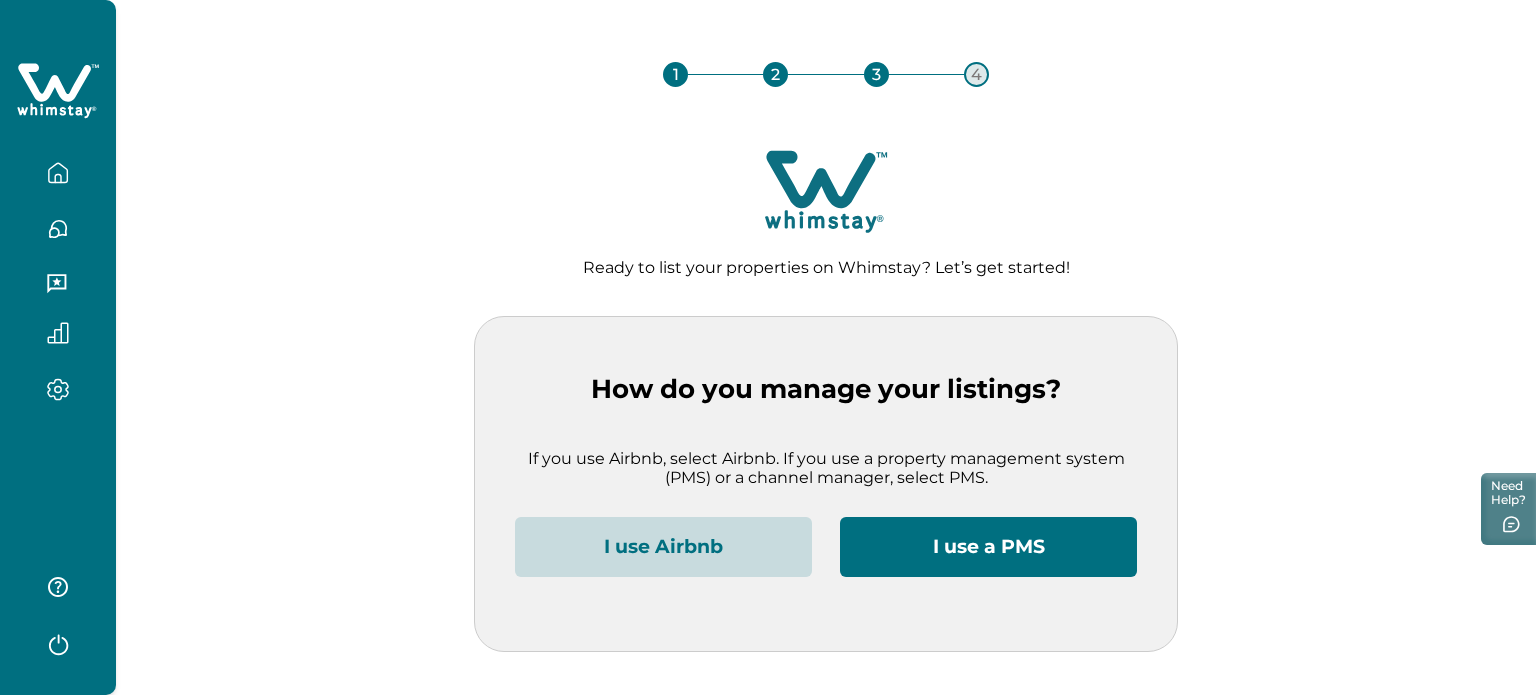 click 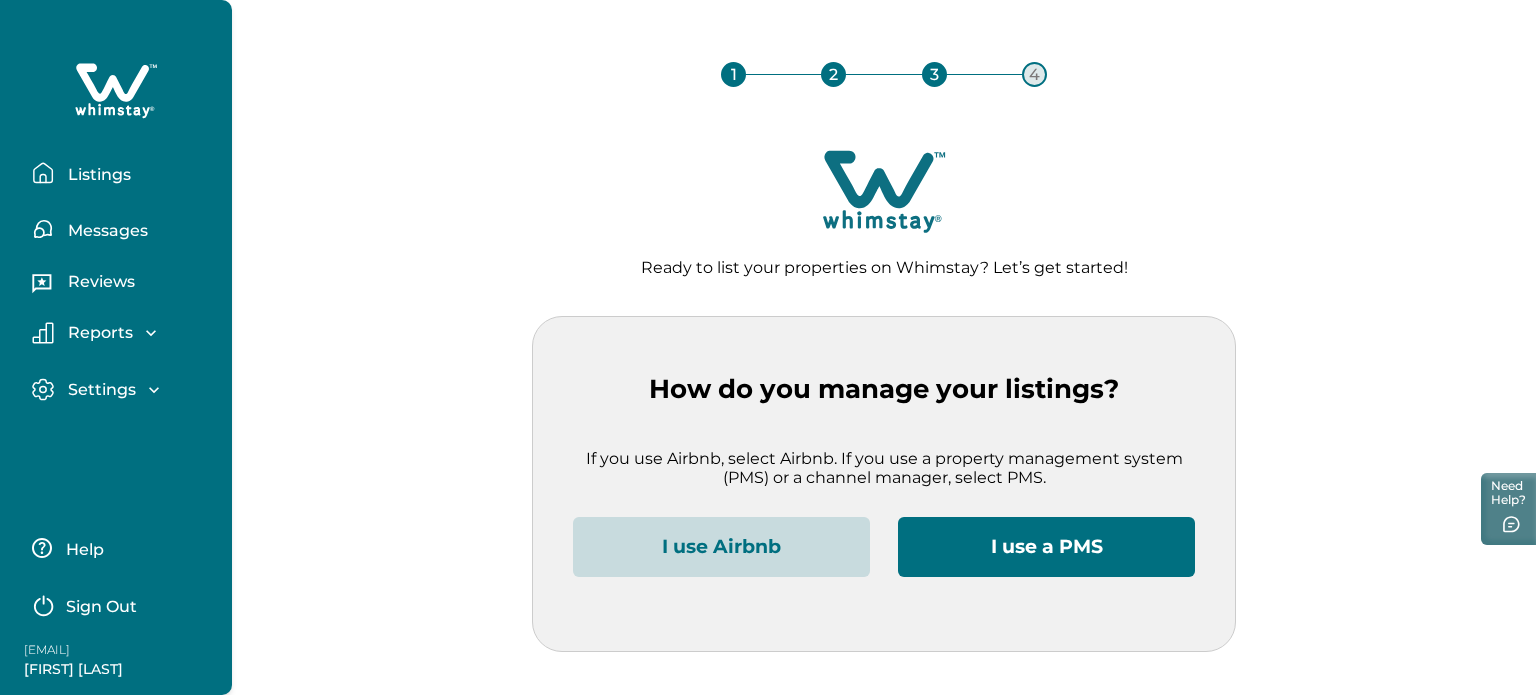 click on "Sign Out" at bounding box center (101, 607) 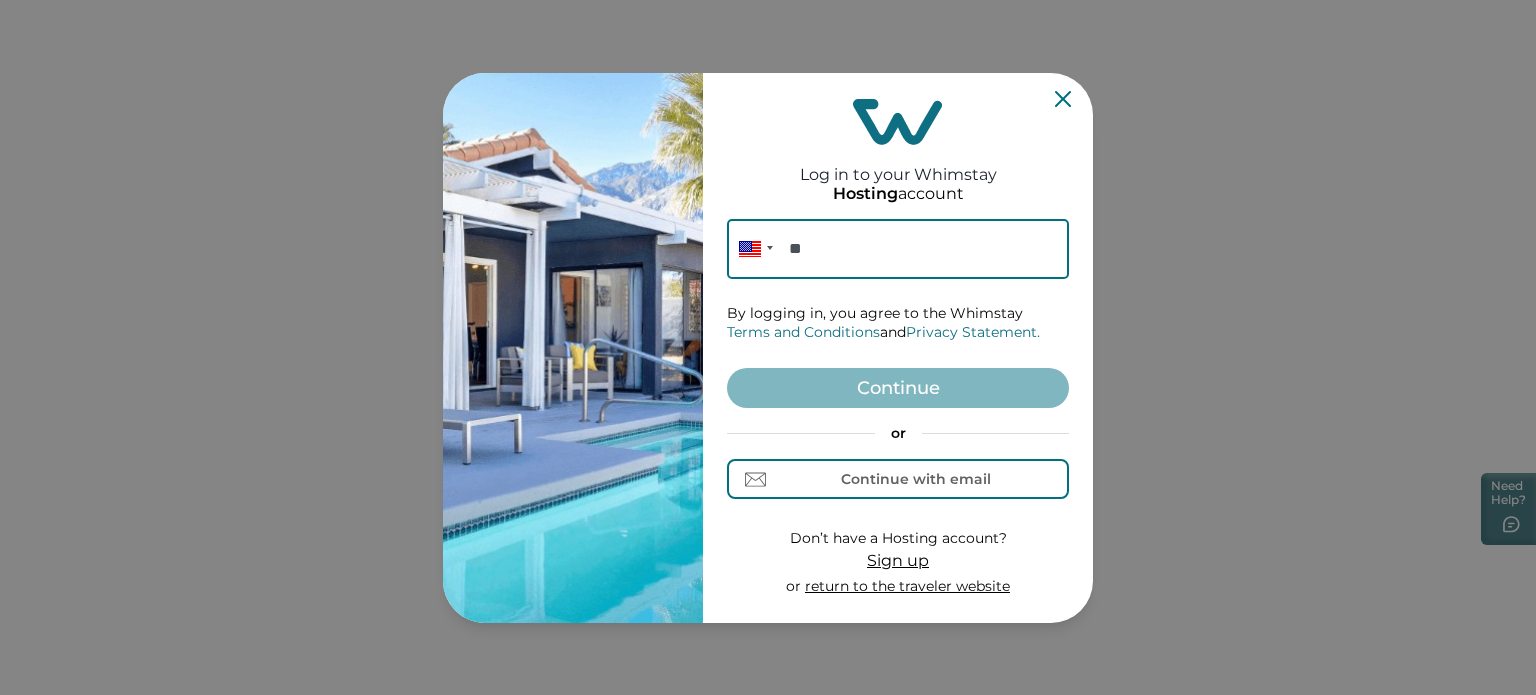 click on "or Continue with email" at bounding box center (898, 462) 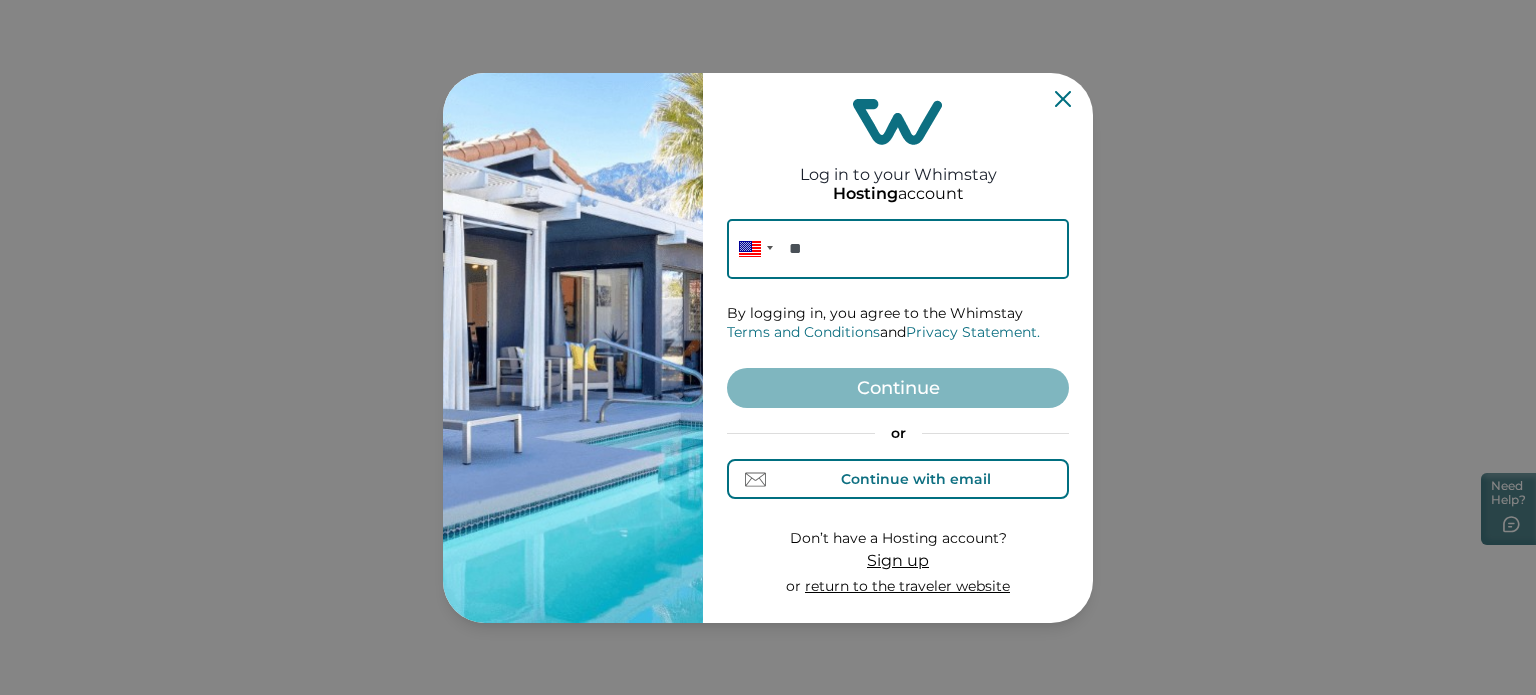 click on "Continue with email" at bounding box center (916, 479) 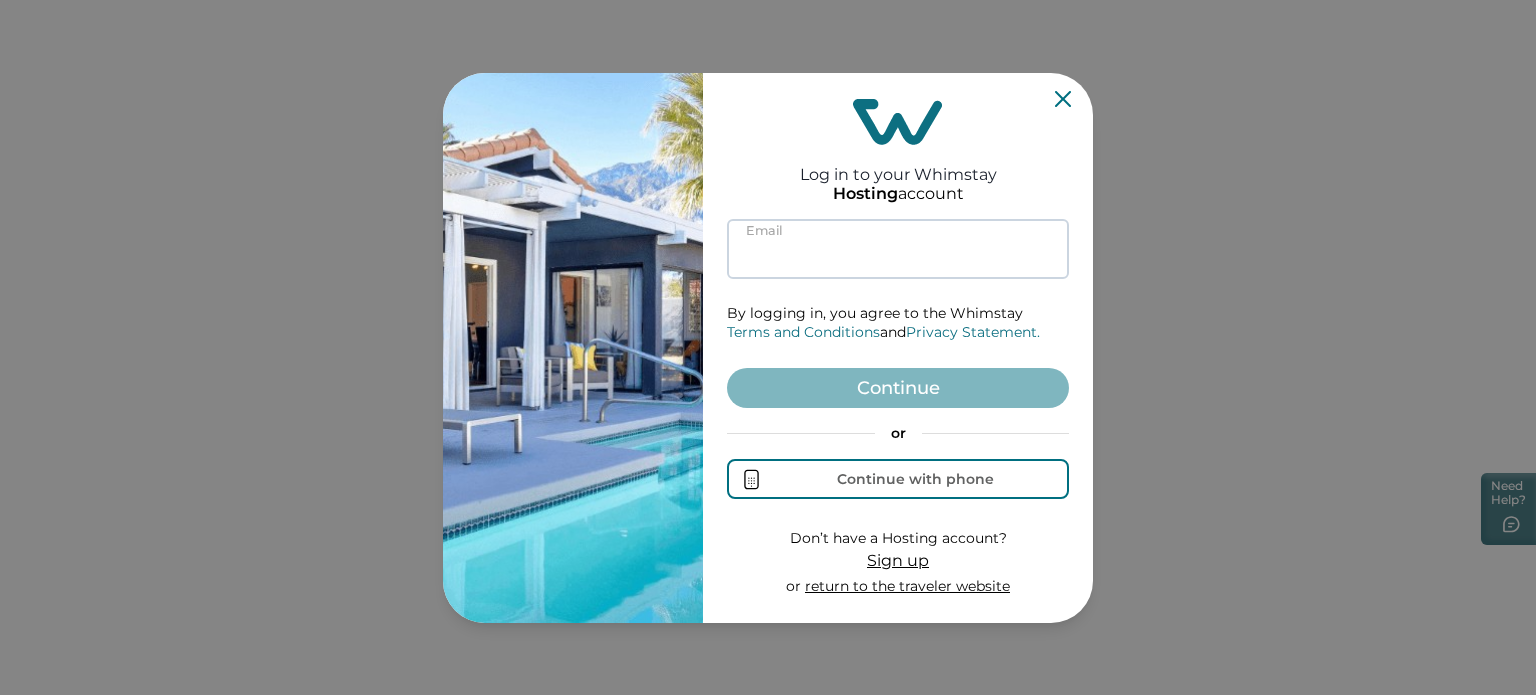 click at bounding box center (898, 249) 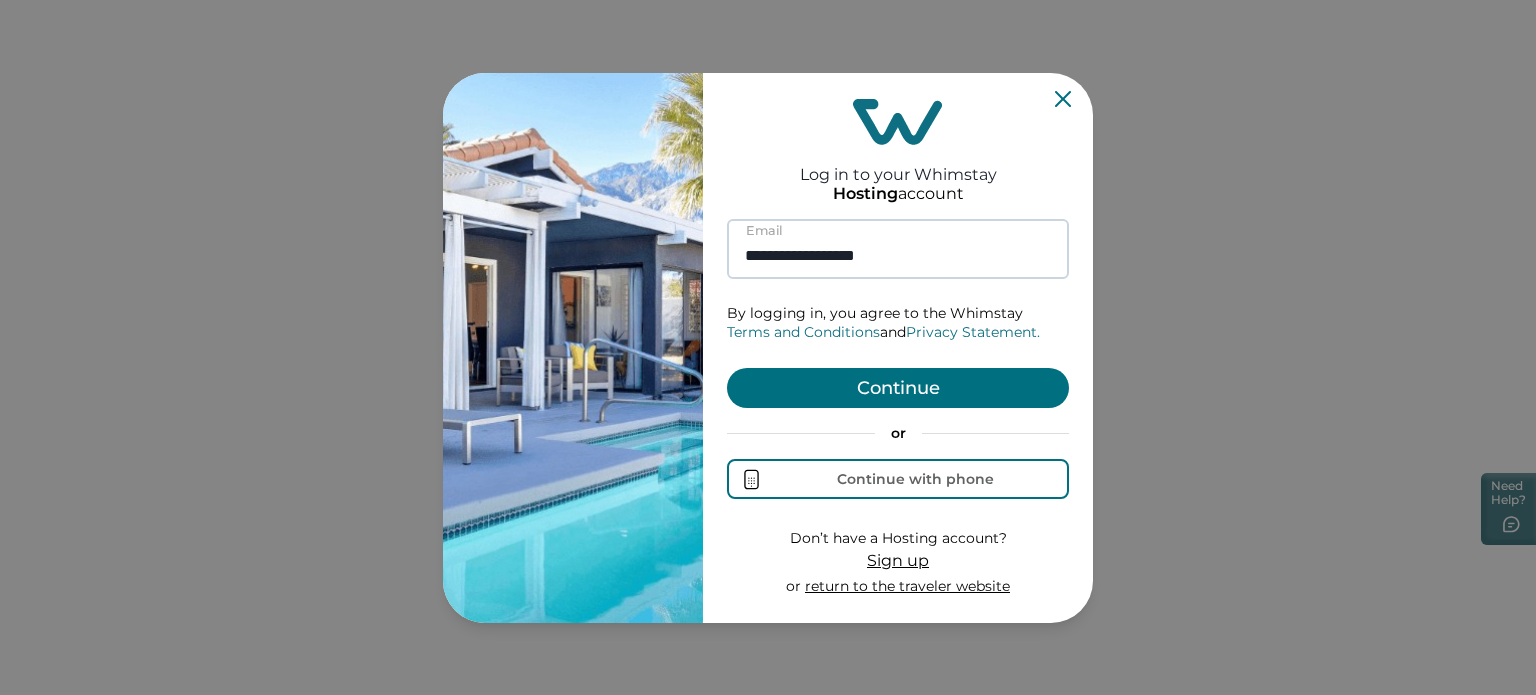 type on "**********" 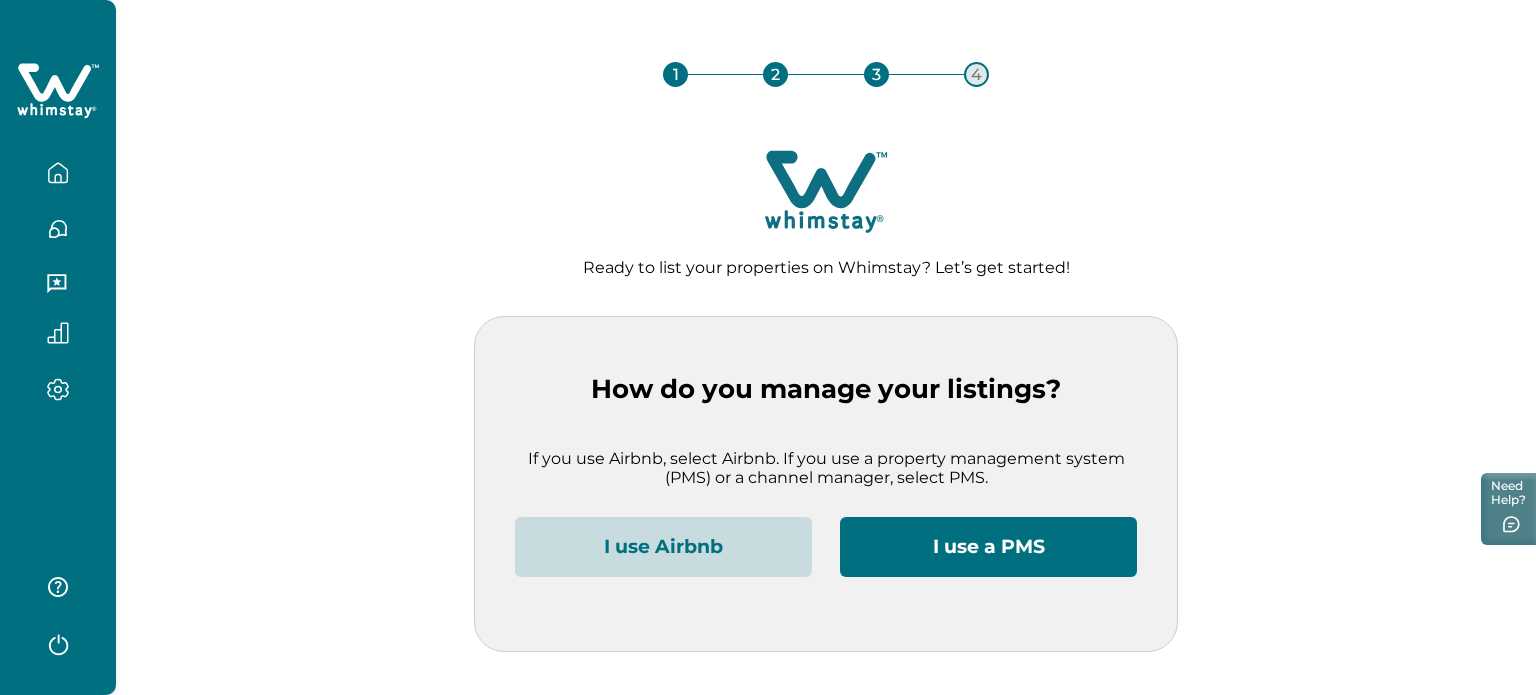 click 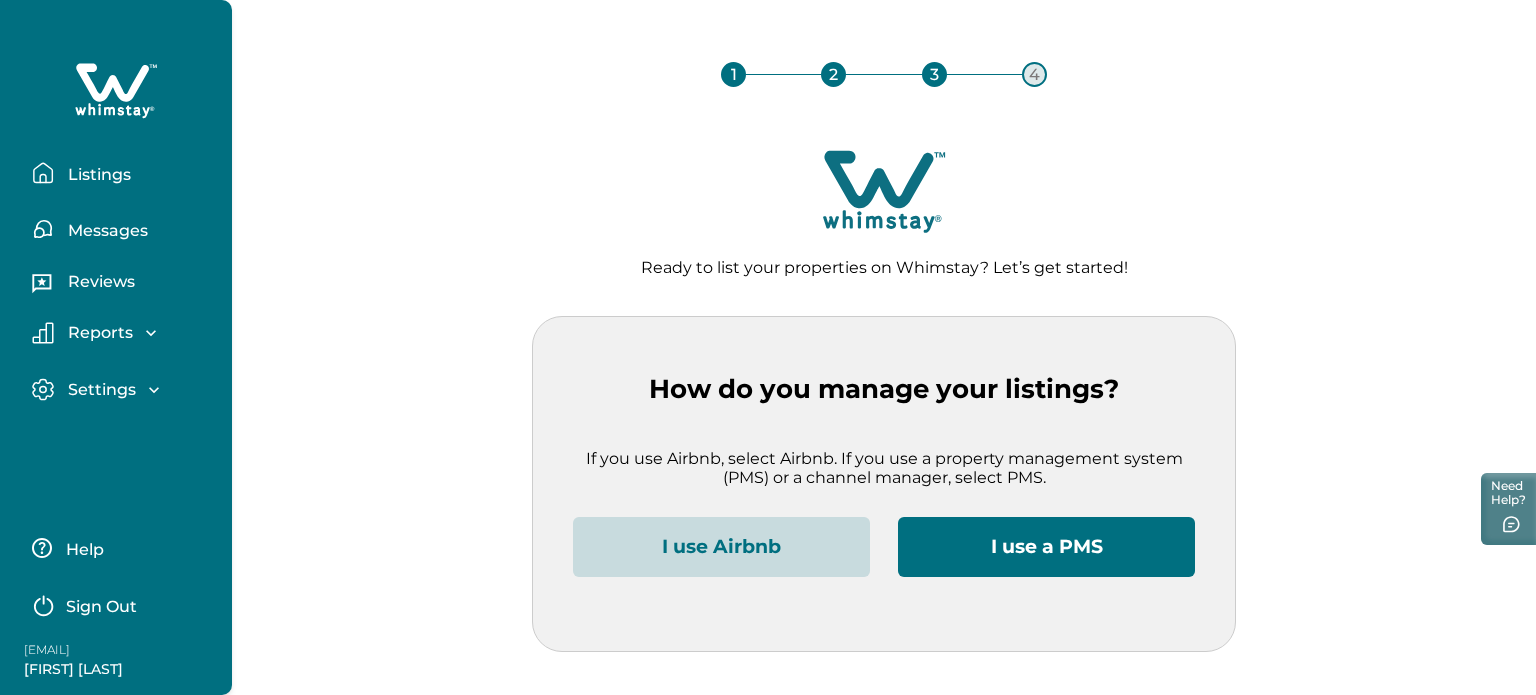 click on "[EMAIL]" at bounding box center (104, 650) 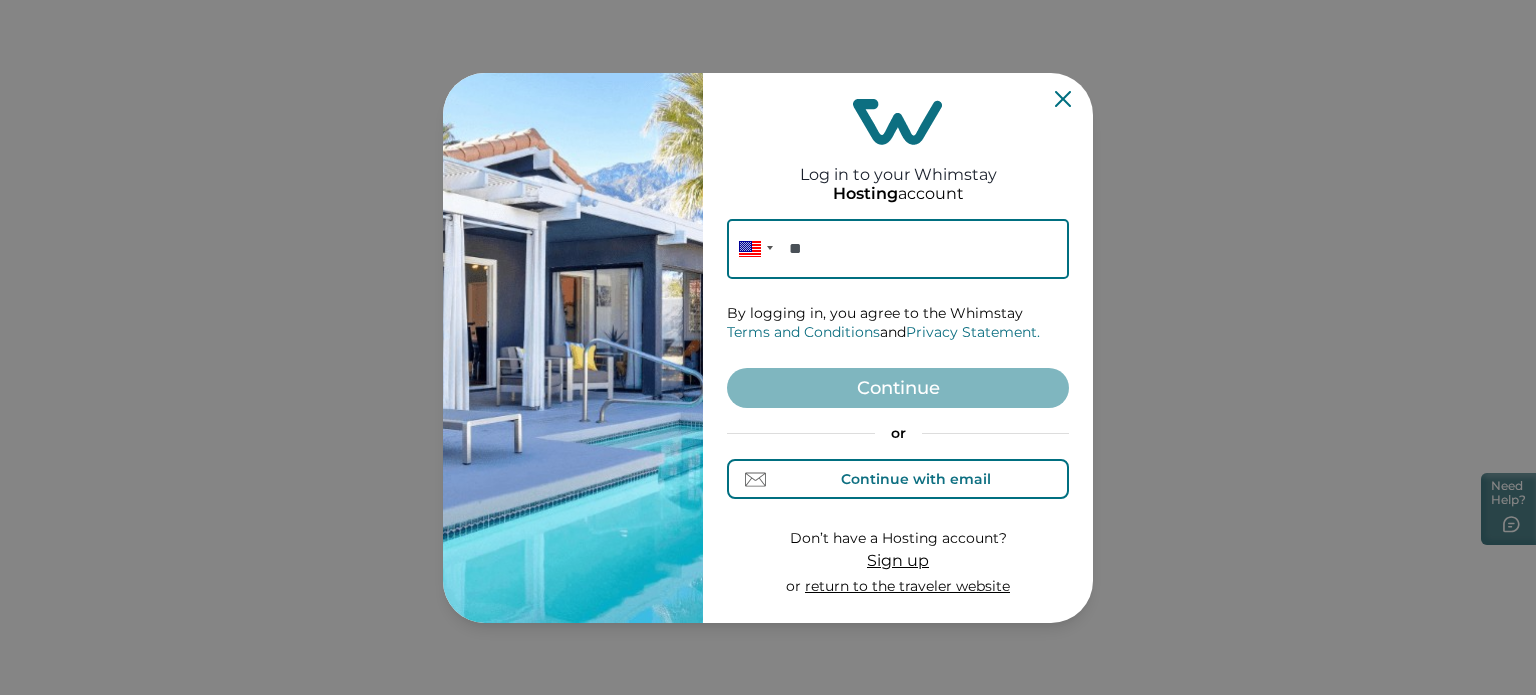 click on "Continue with email" at bounding box center [898, 479] 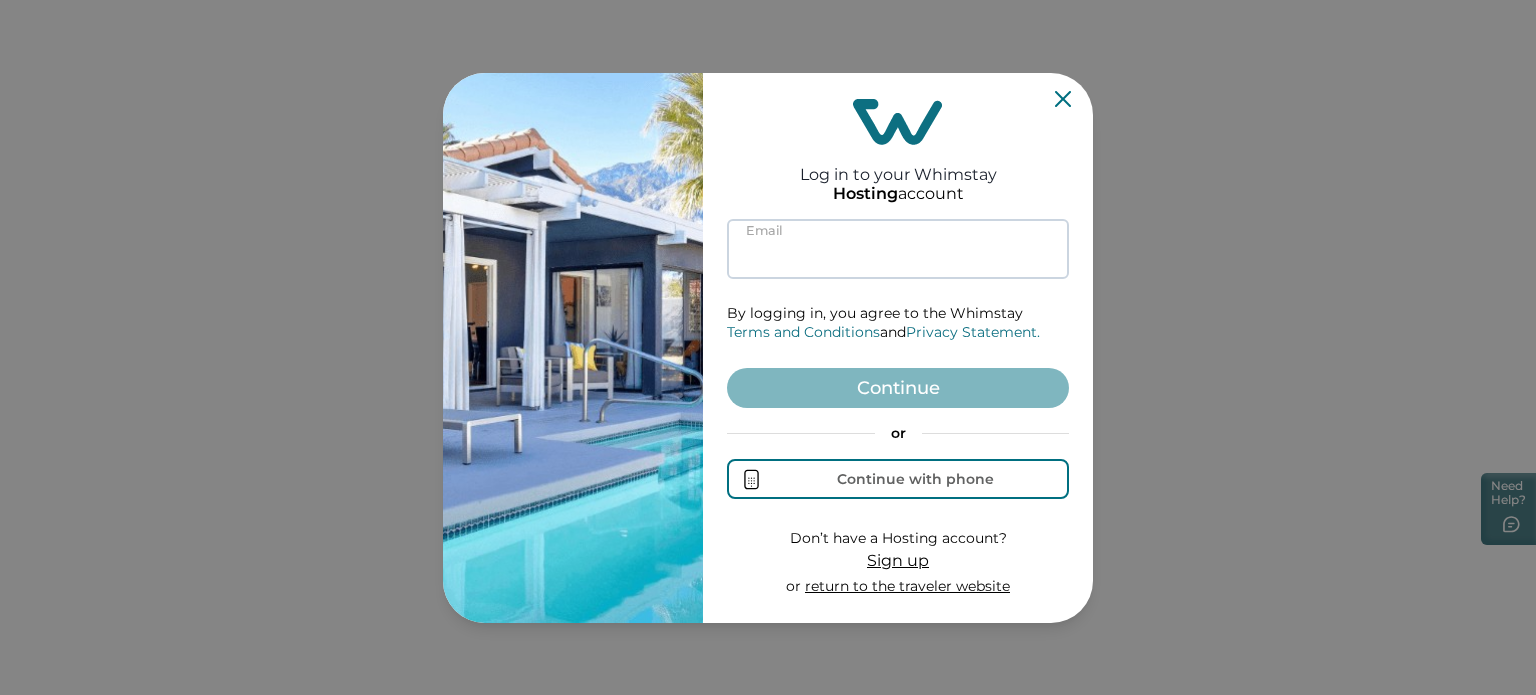 click at bounding box center [898, 249] 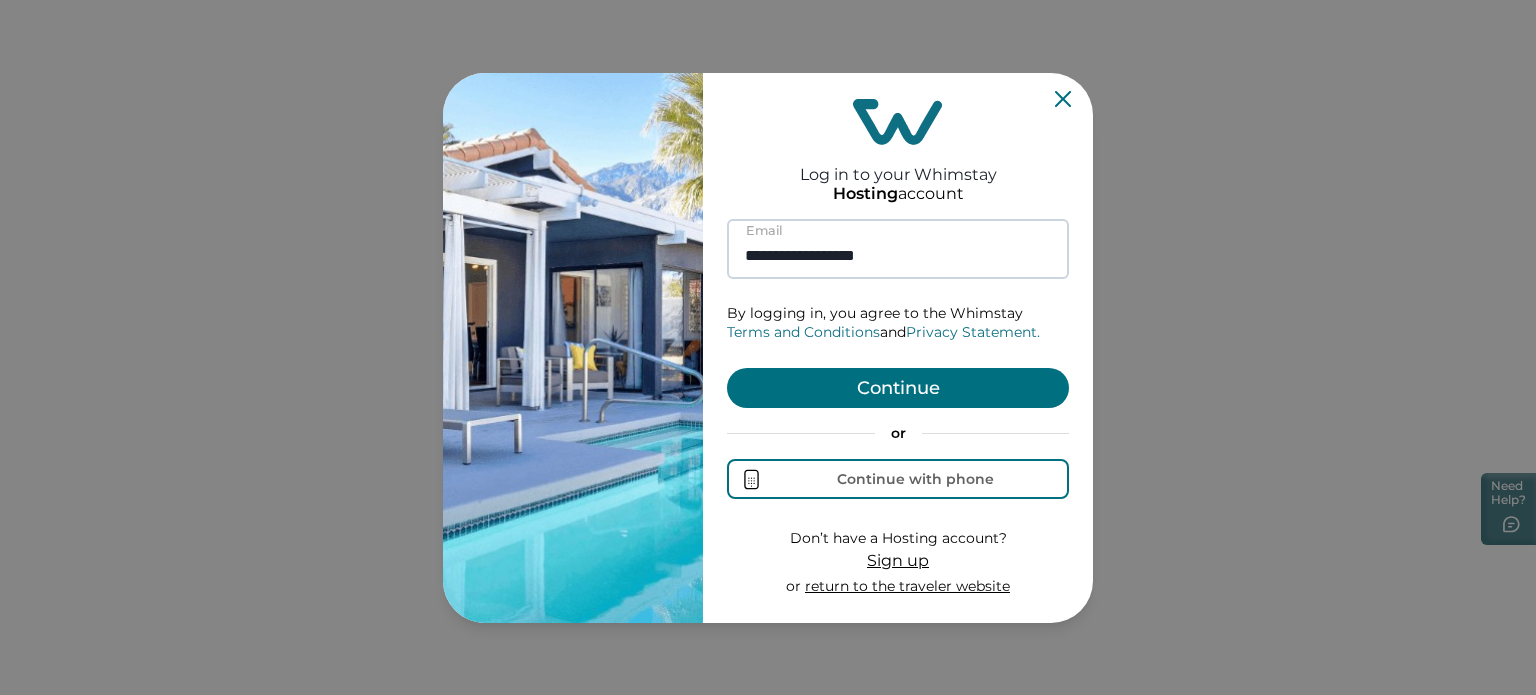 type on "**********" 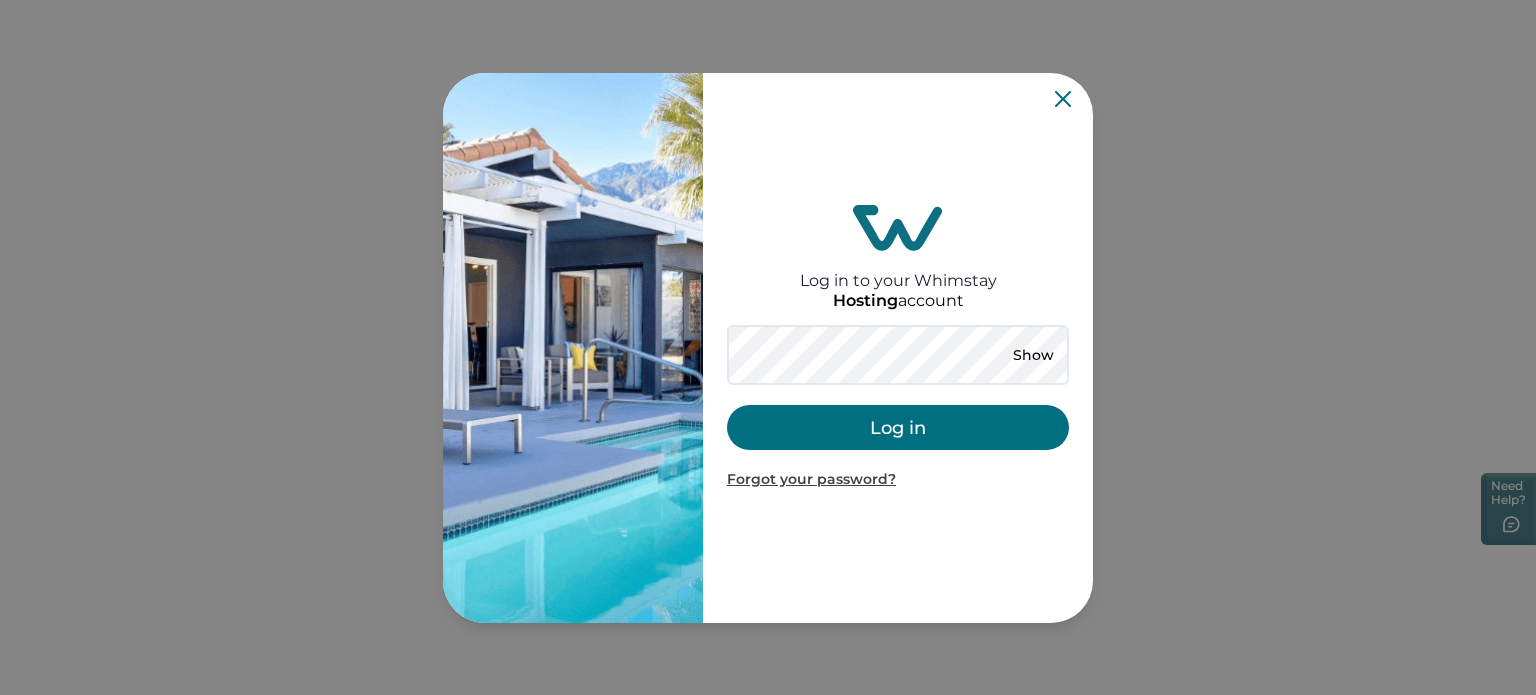 click on "Show Log in Forgot your password?" at bounding box center (898, 407) 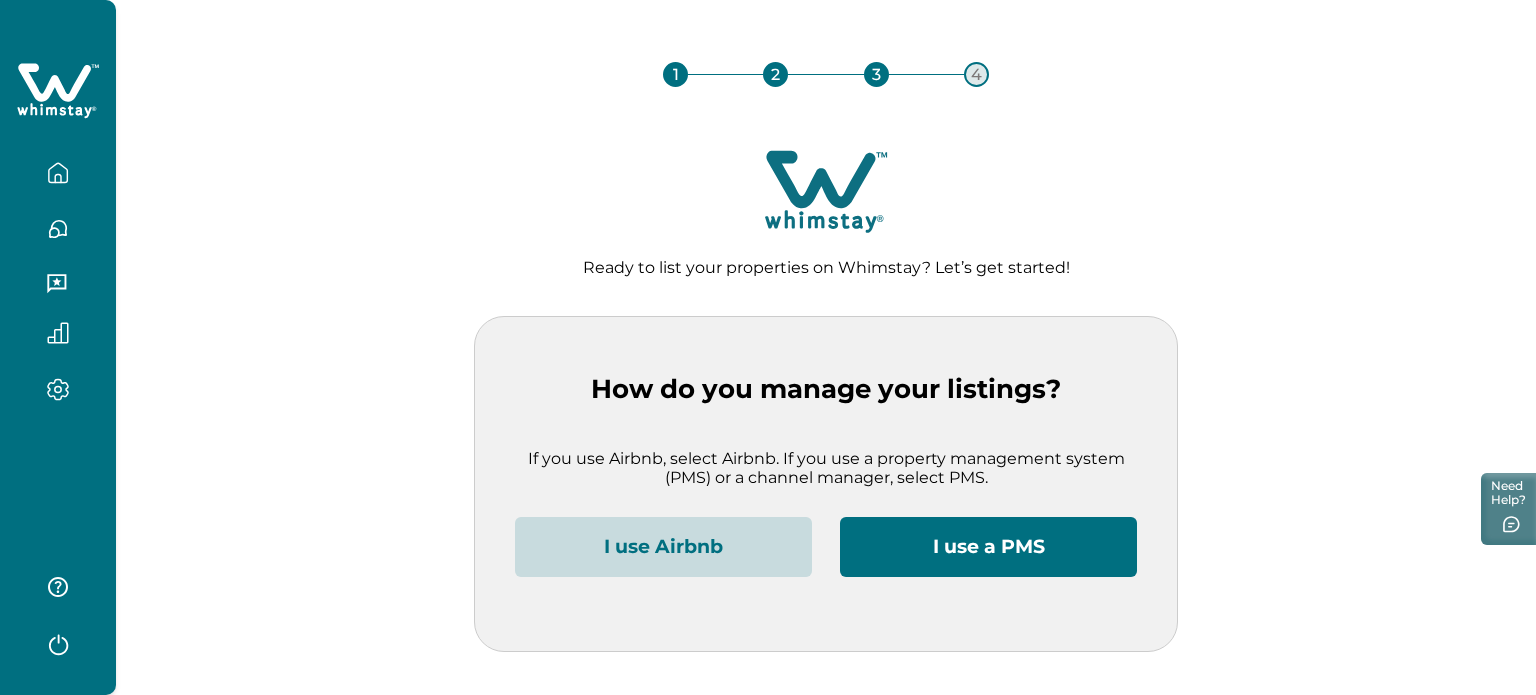 click 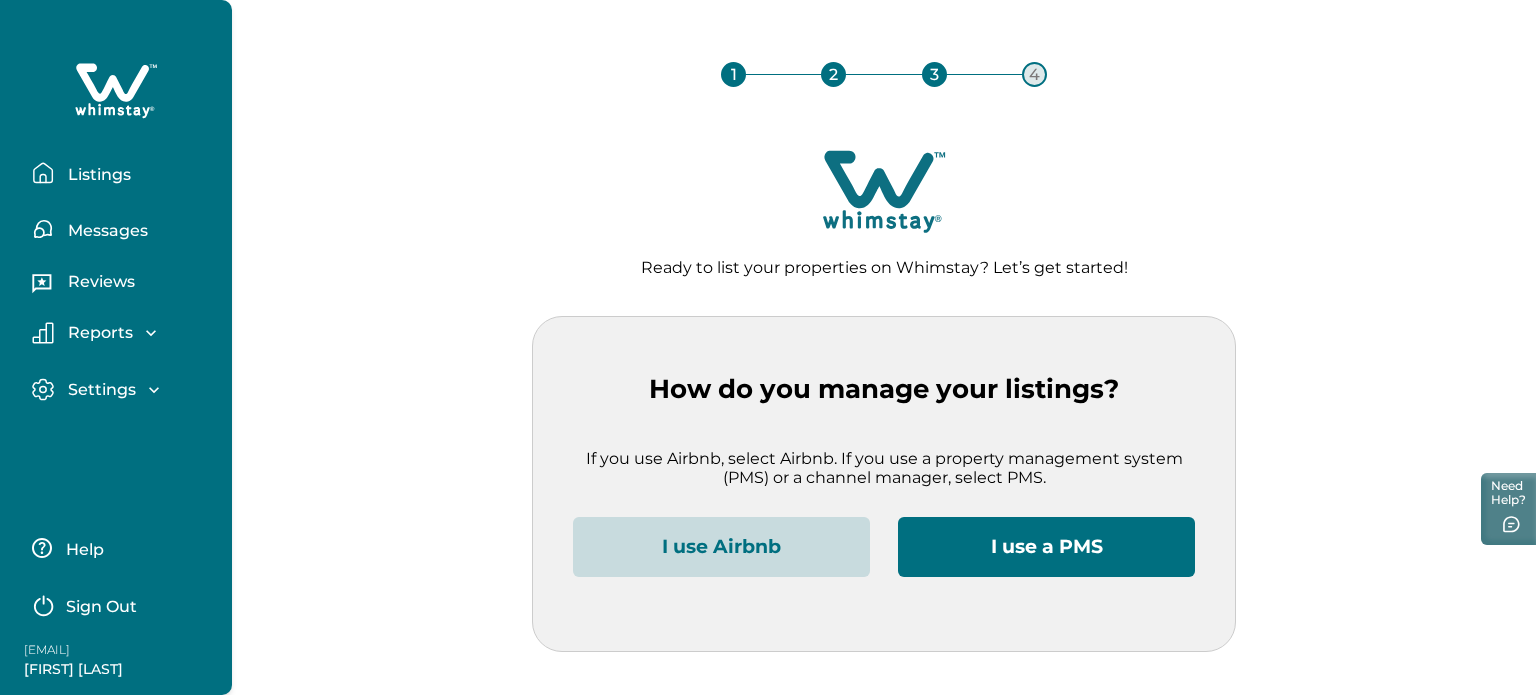 click on "Sign Out" at bounding box center [101, 607] 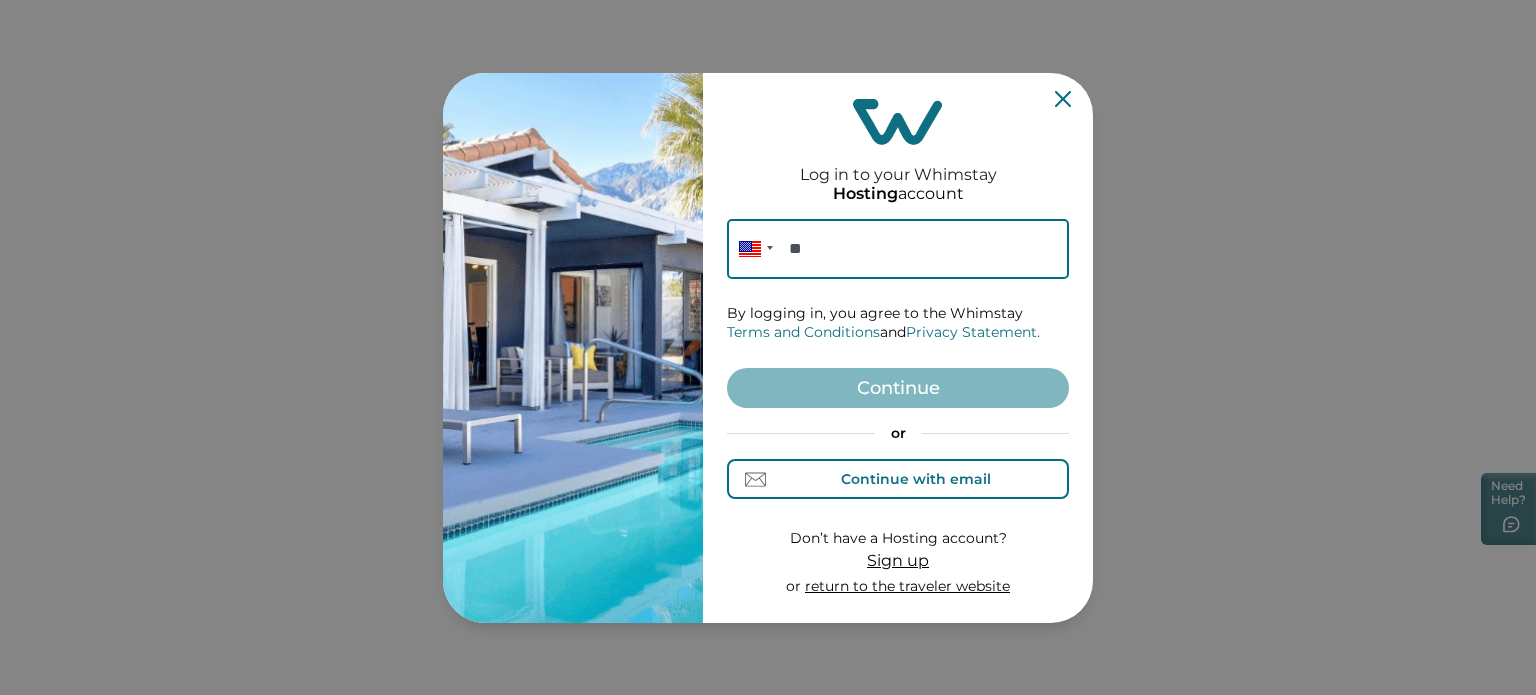 click on "Continue with email" at bounding box center (898, 479) 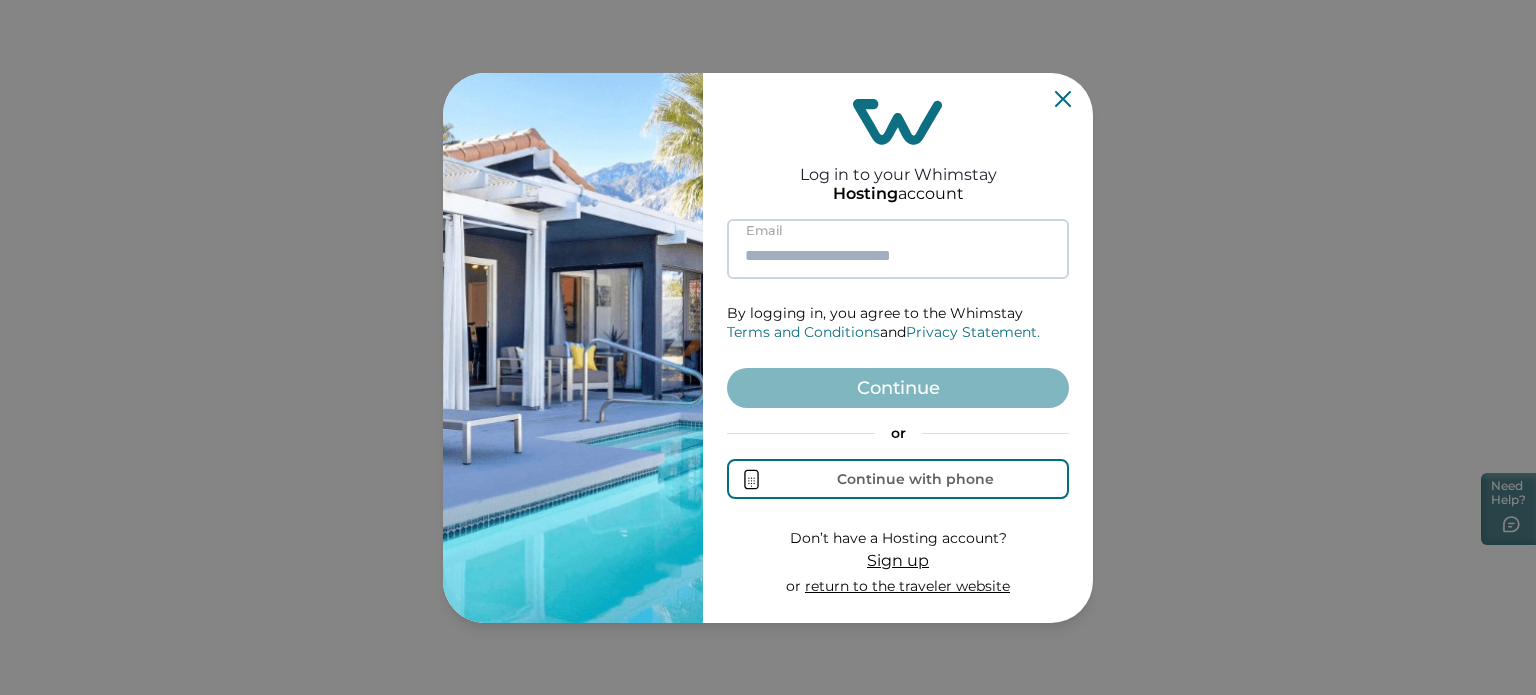 click at bounding box center [898, 249] 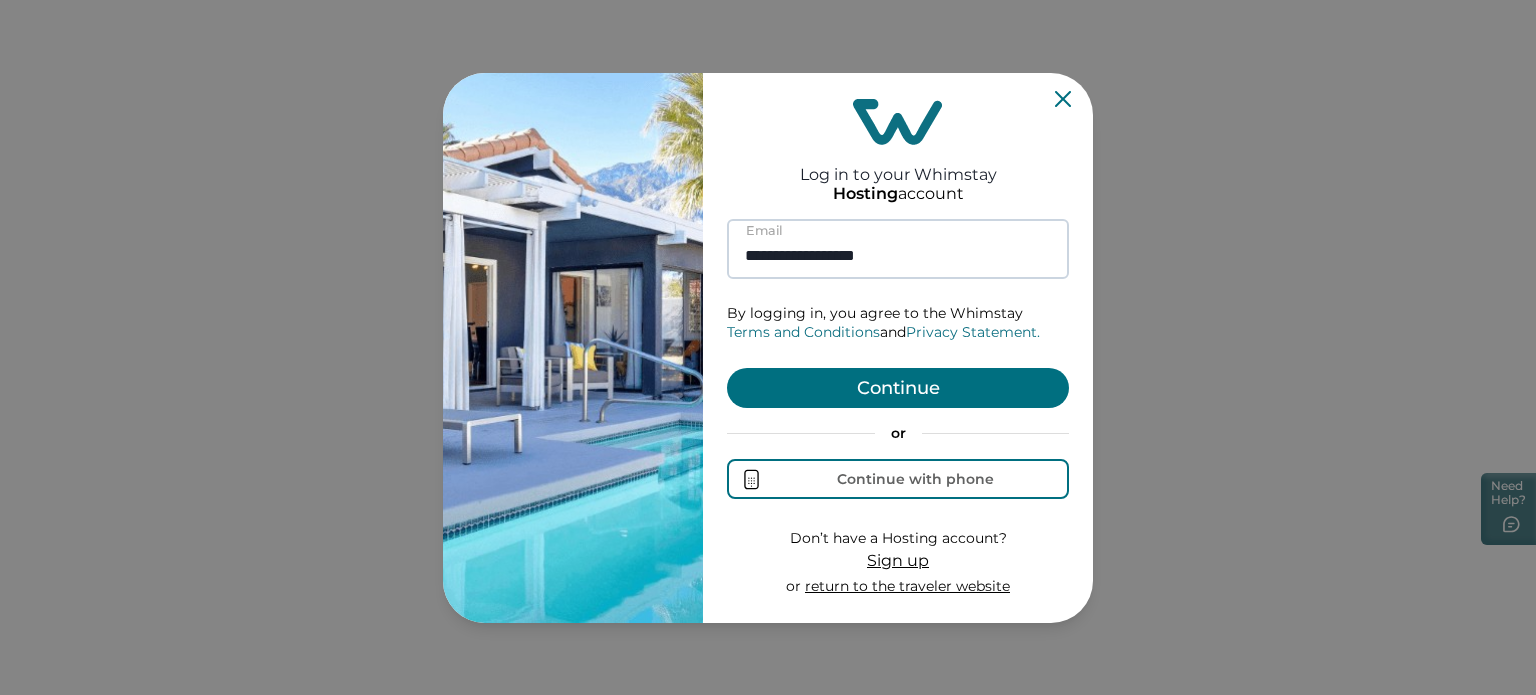 type on "**********" 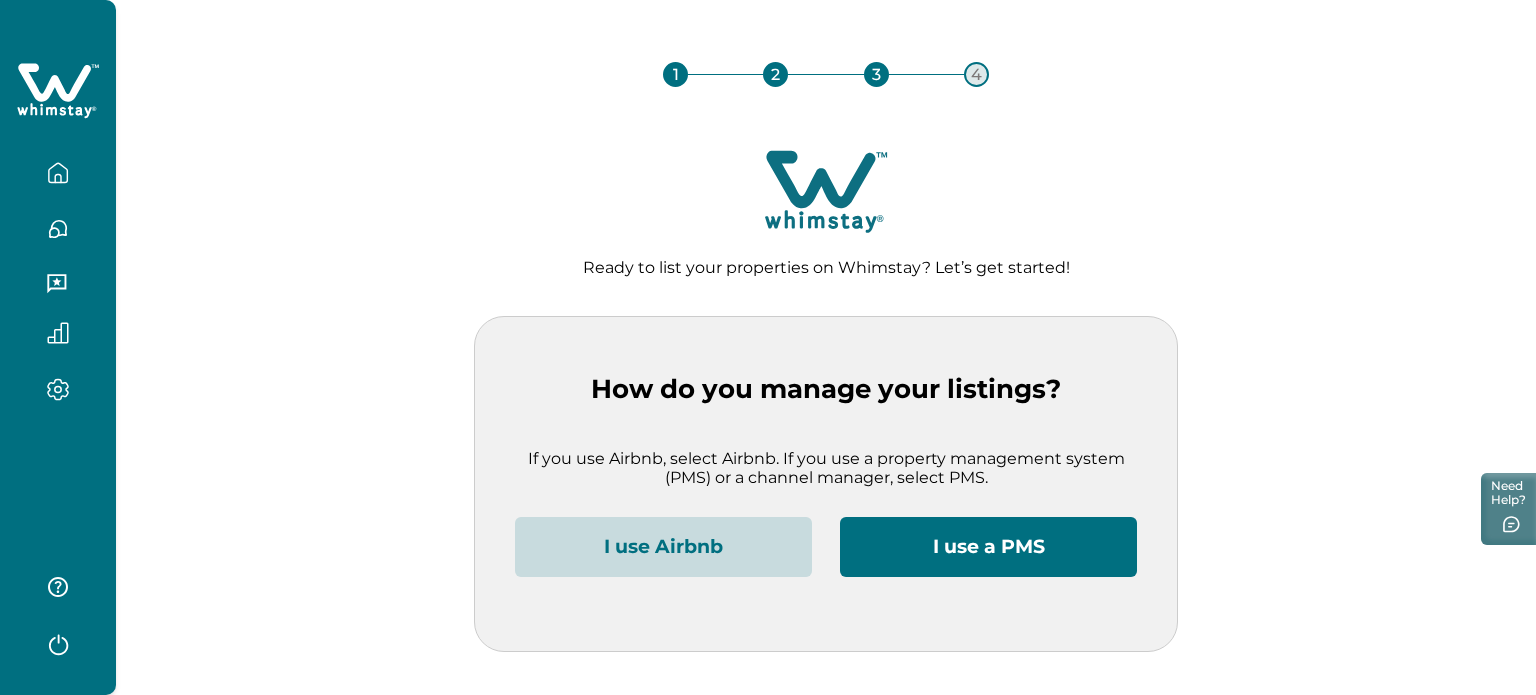 click 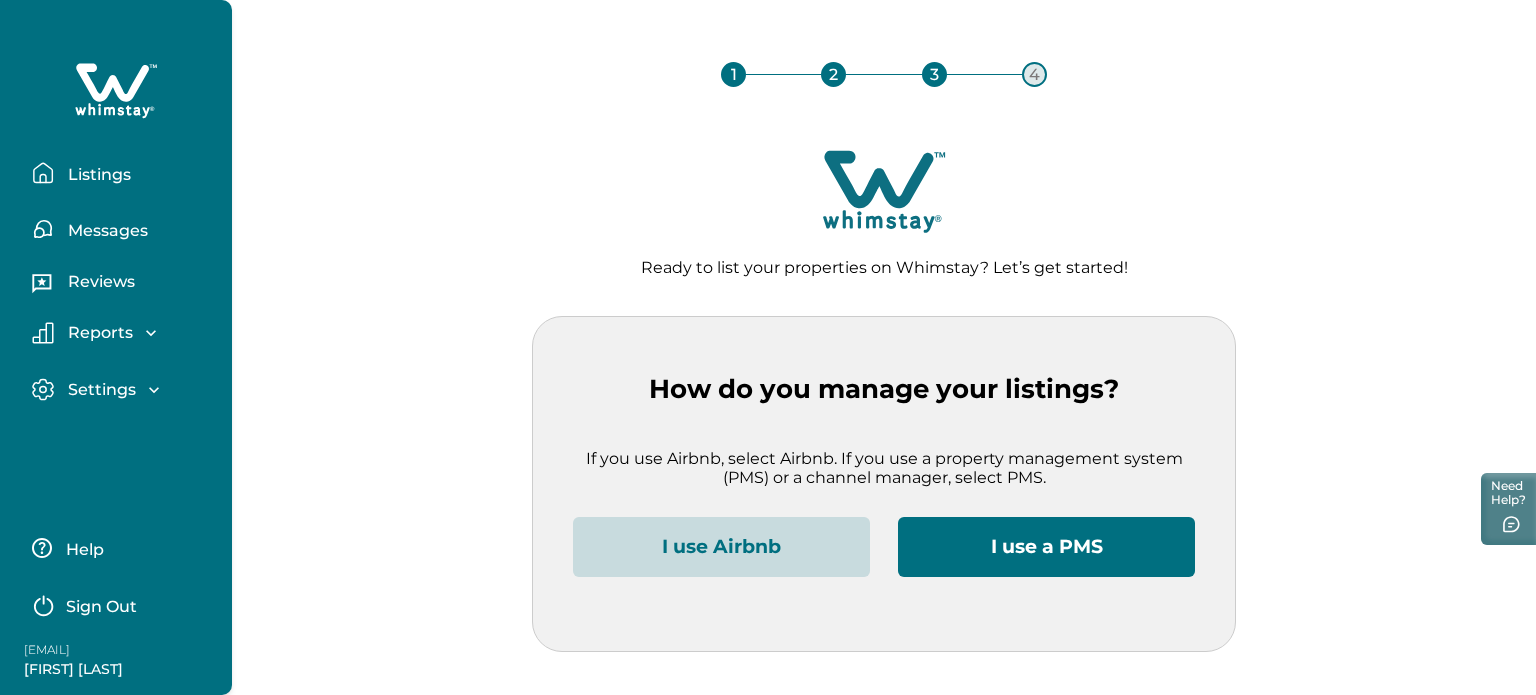 click on "Sign Out" at bounding box center (120, 604) 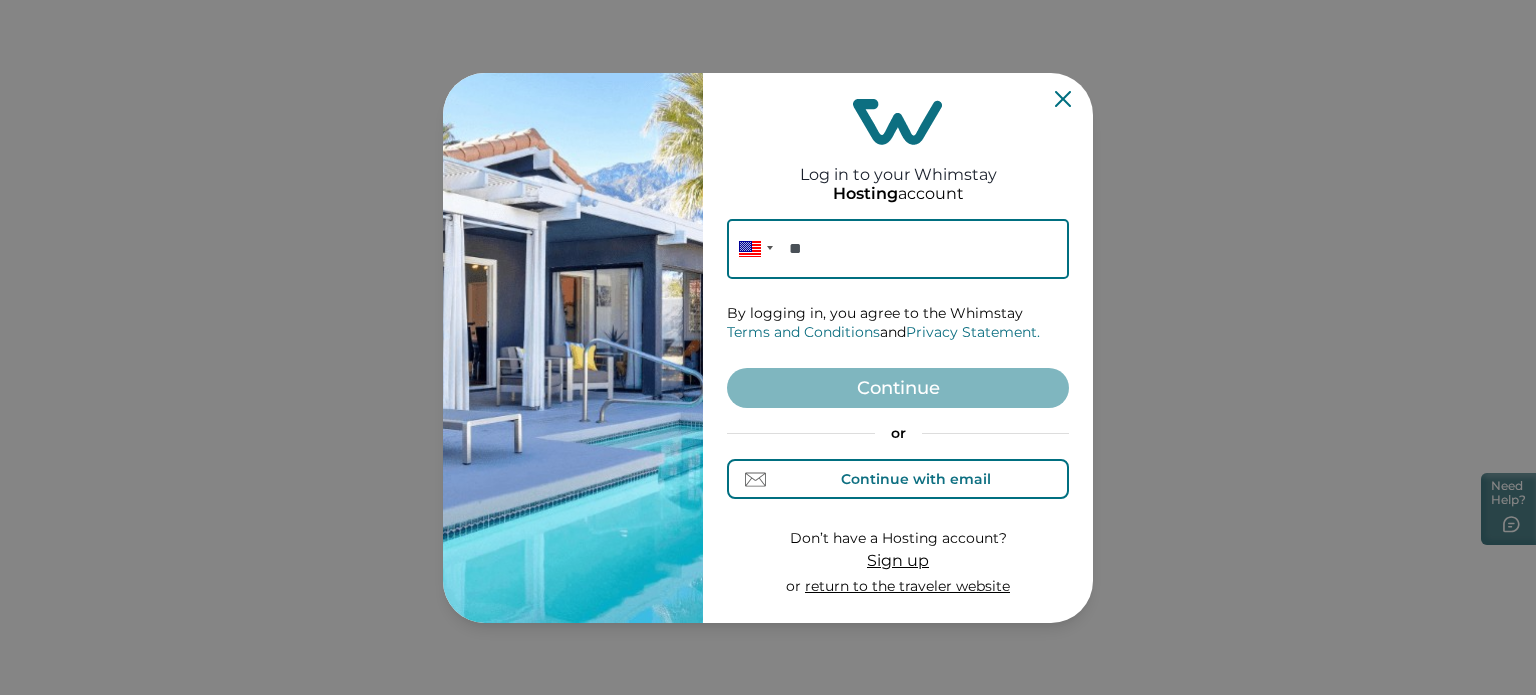 click on "Continue with email" at bounding box center [916, 479] 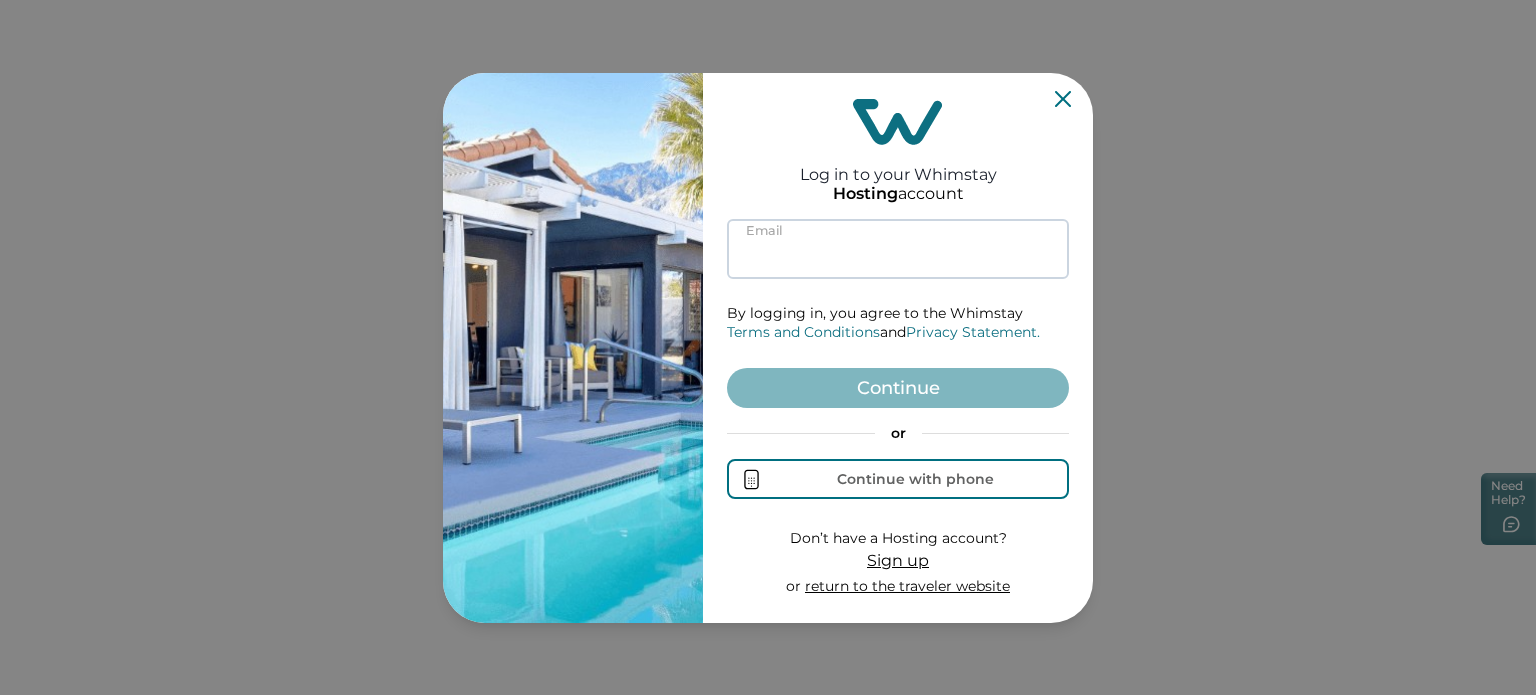 click at bounding box center (898, 249) 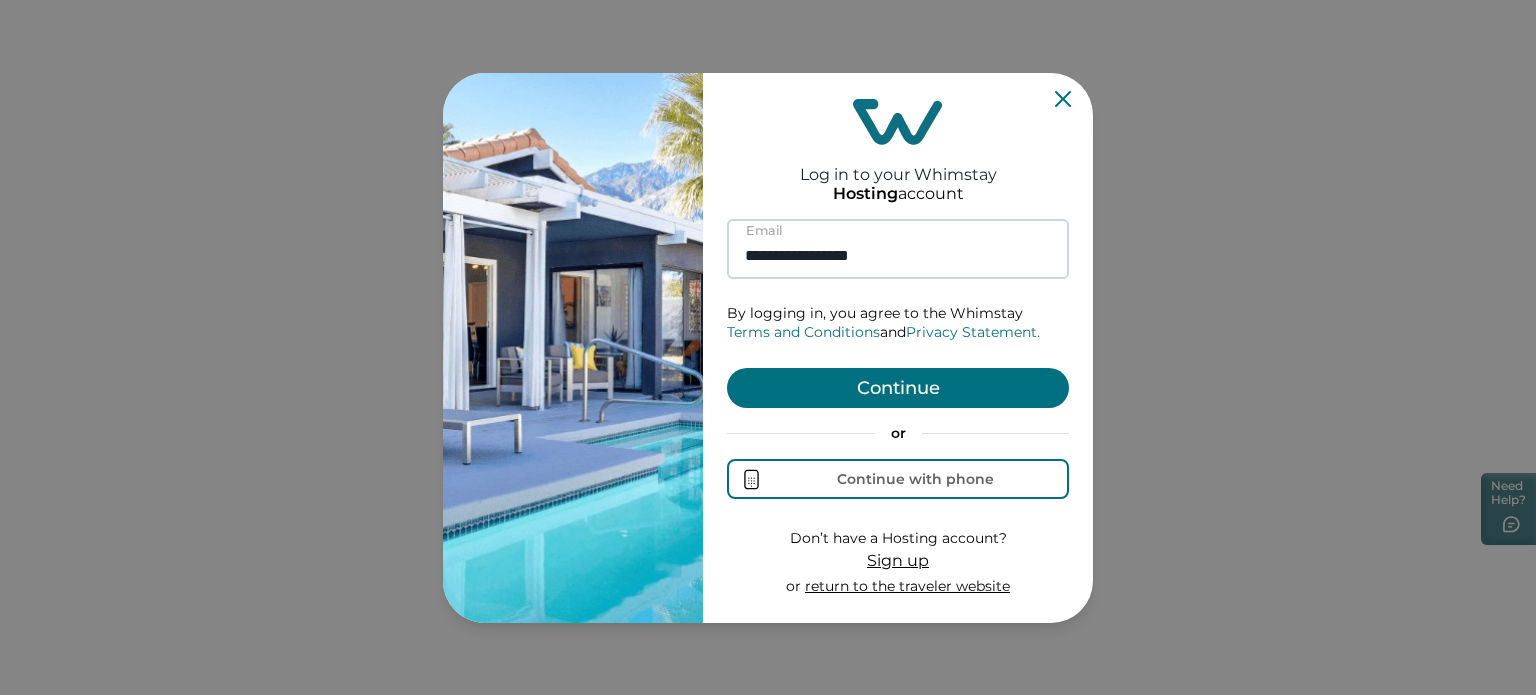 type on "**********" 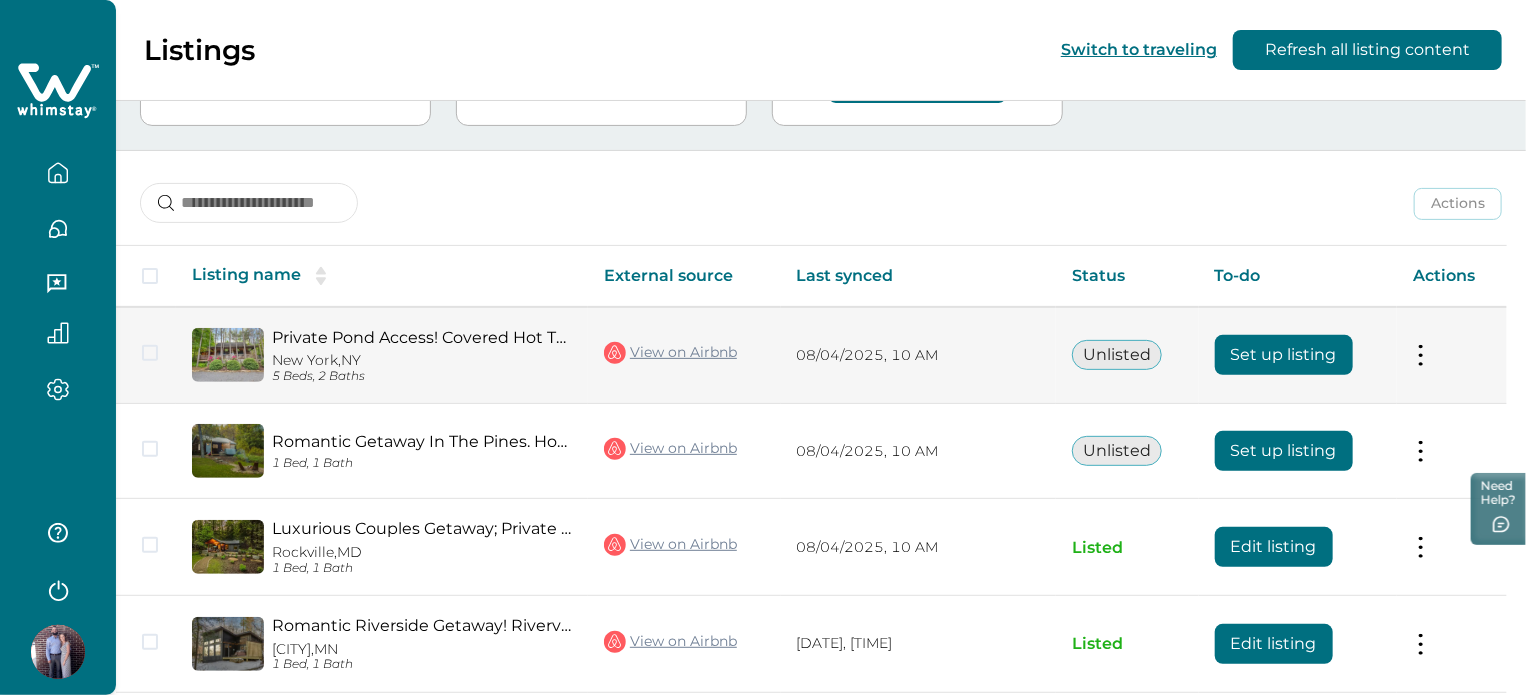 scroll, scrollTop: 167, scrollLeft: 0, axis: vertical 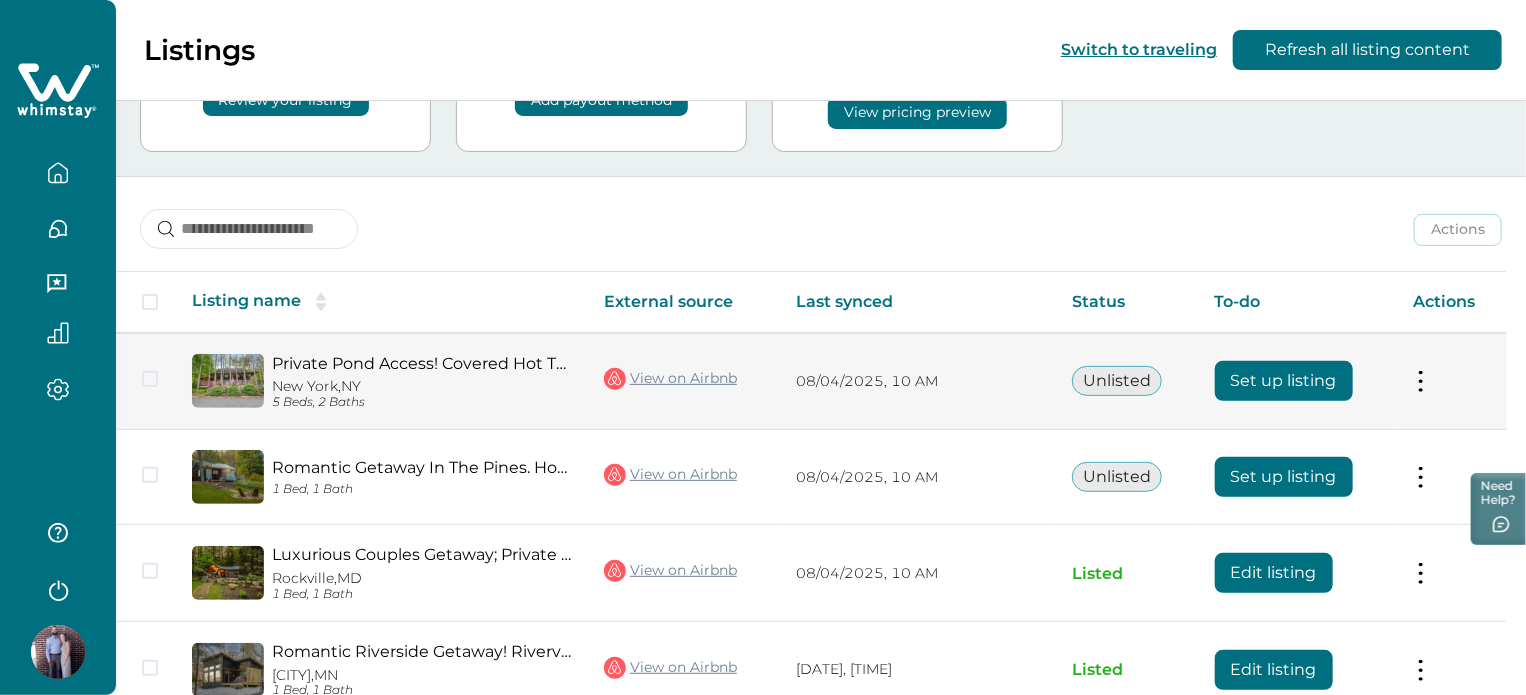 click on "Set up listing" at bounding box center [1284, 381] 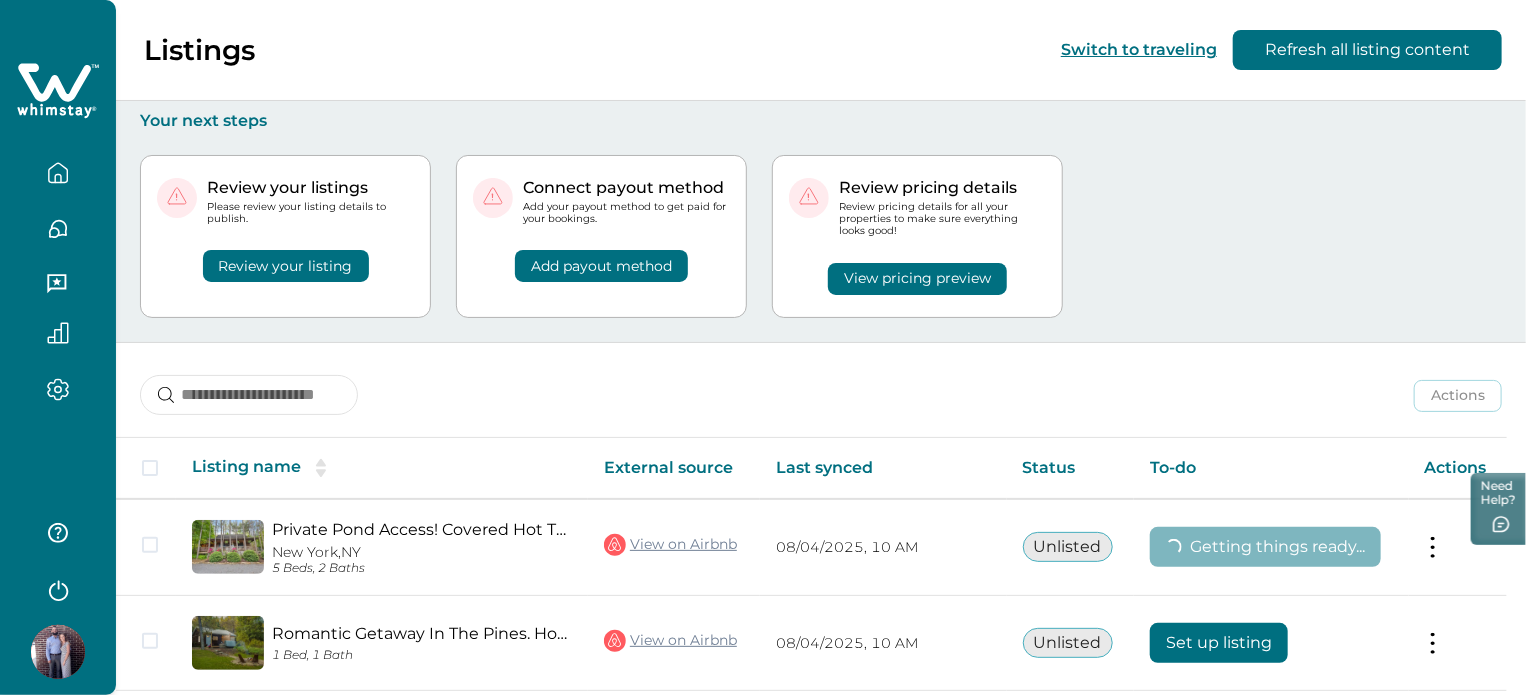 scroll, scrollTop: 0, scrollLeft: 0, axis: both 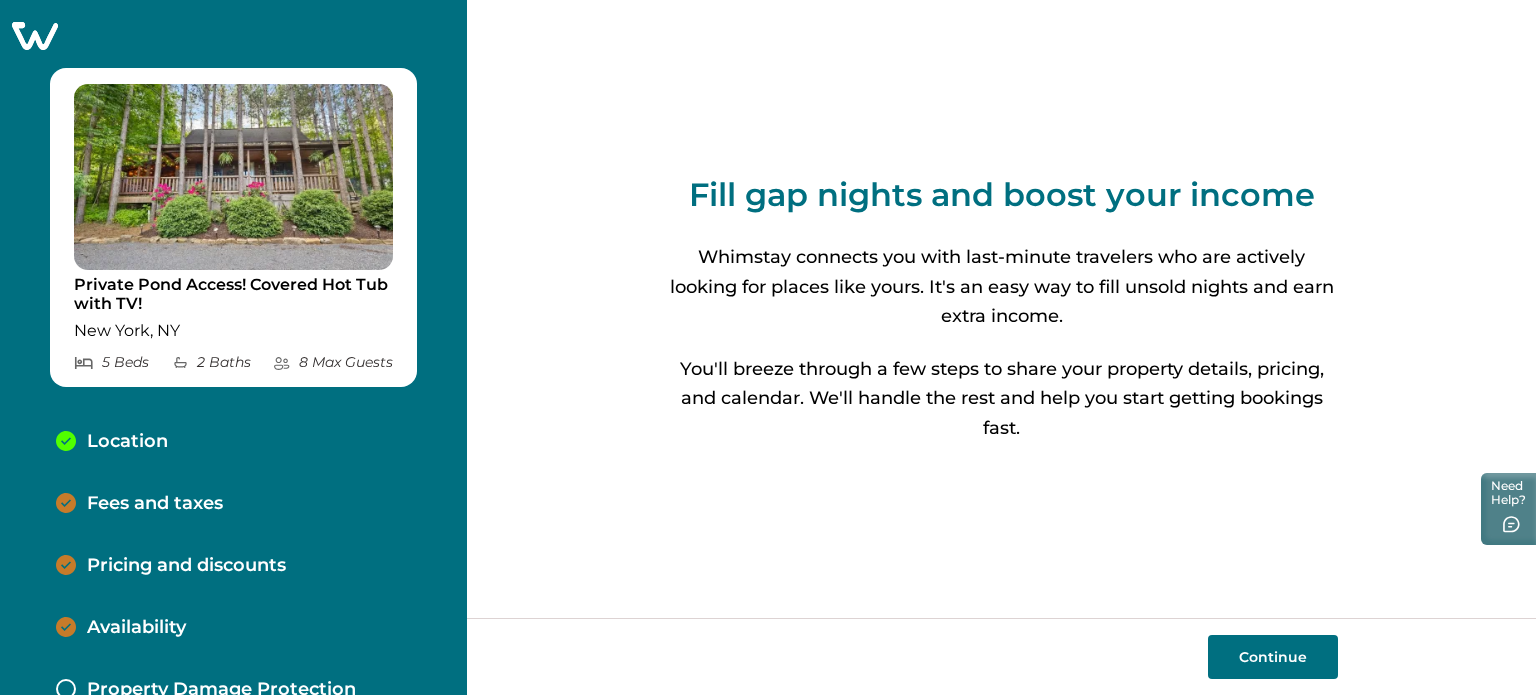 click 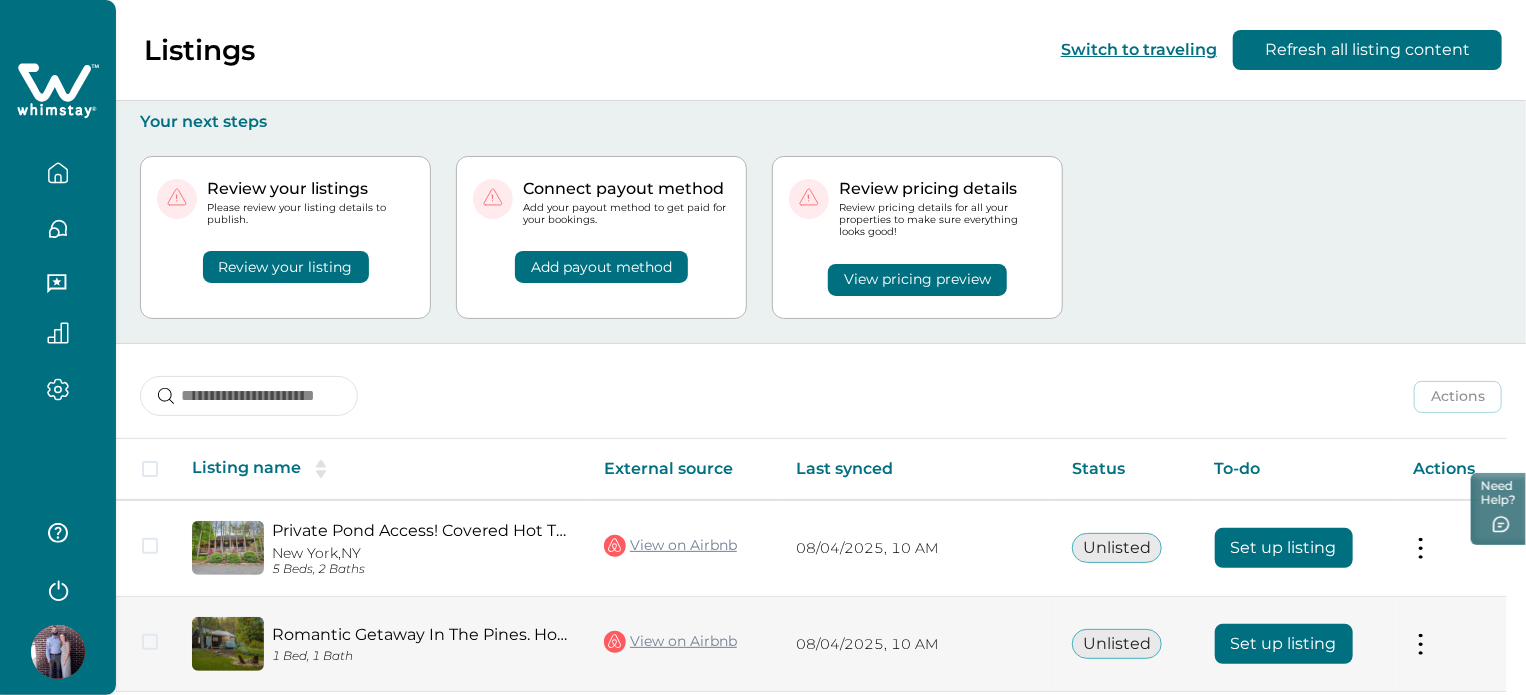 click on "Set up listing" at bounding box center (1284, 644) 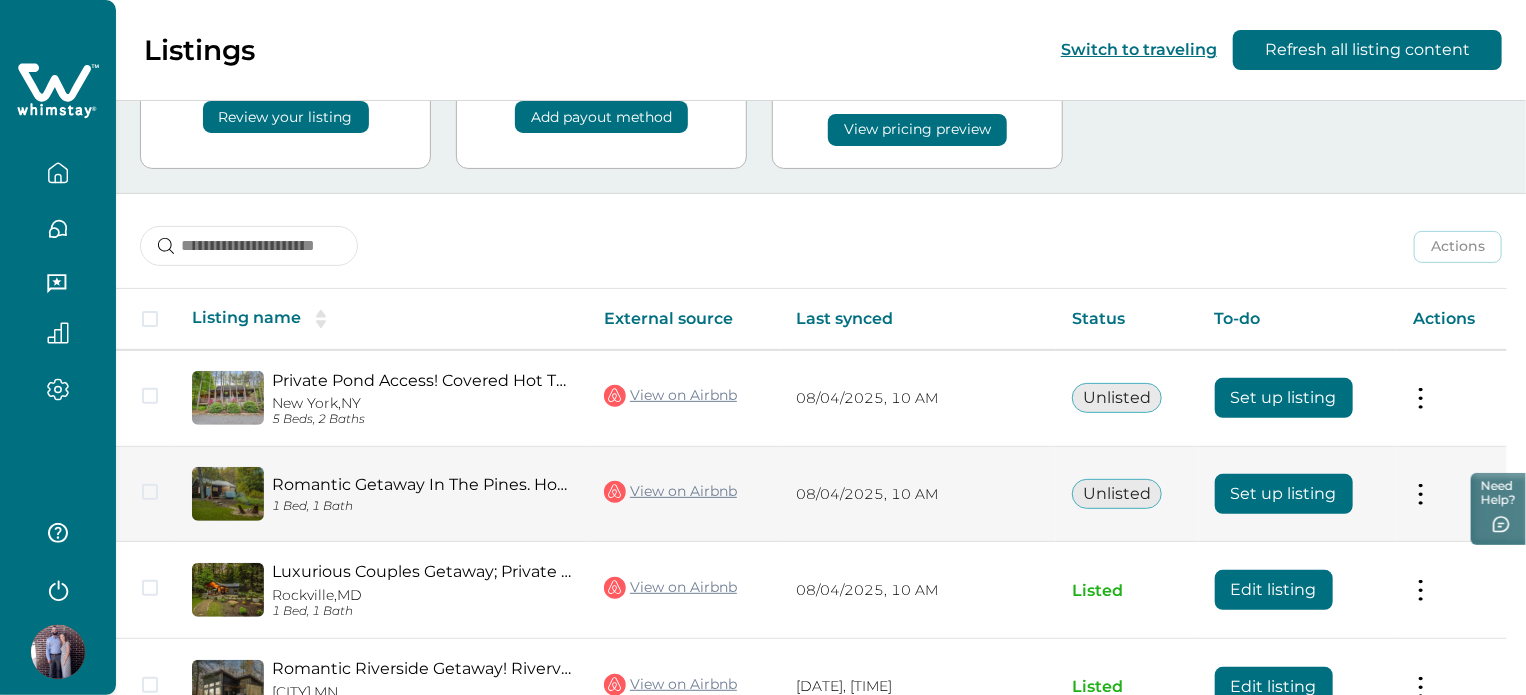 scroll, scrollTop: 300, scrollLeft: 0, axis: vertical 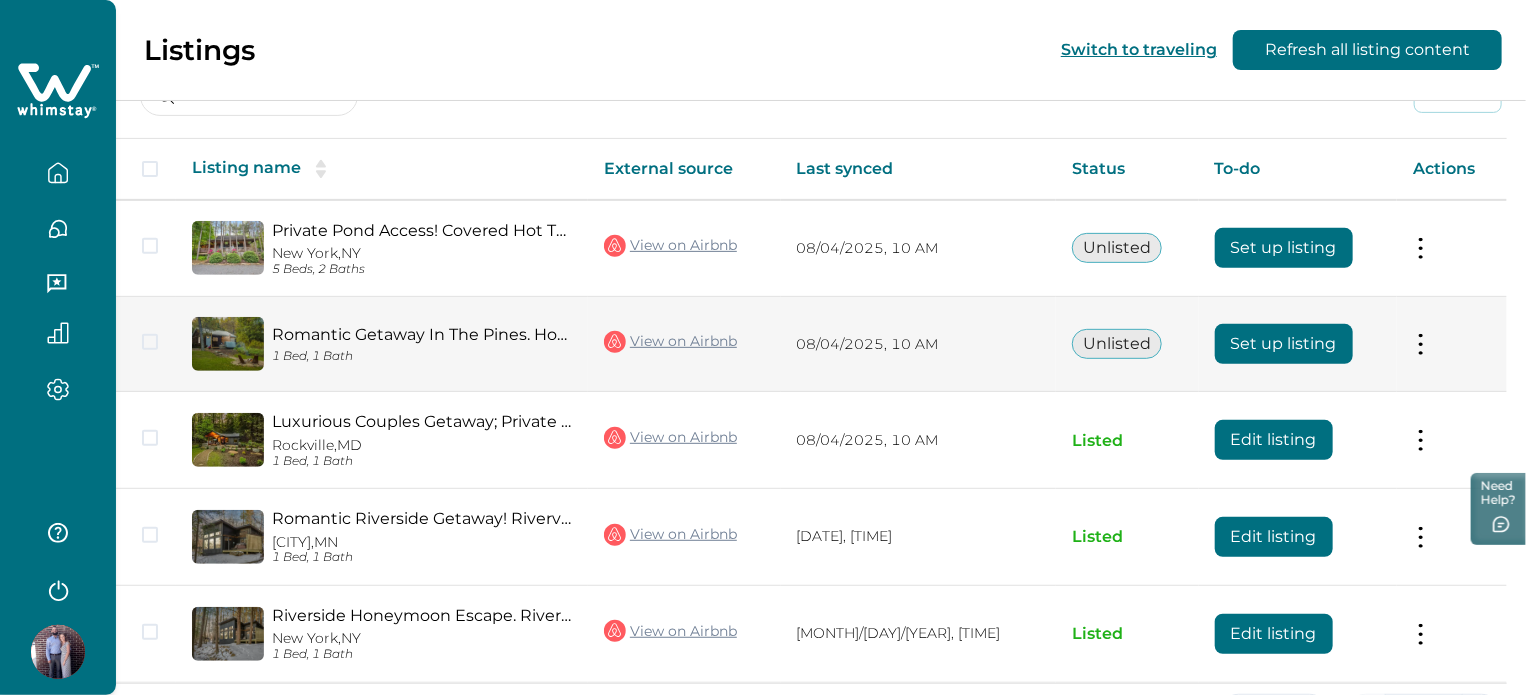 click on "Set up listing" at bounding box center [1284, 344] 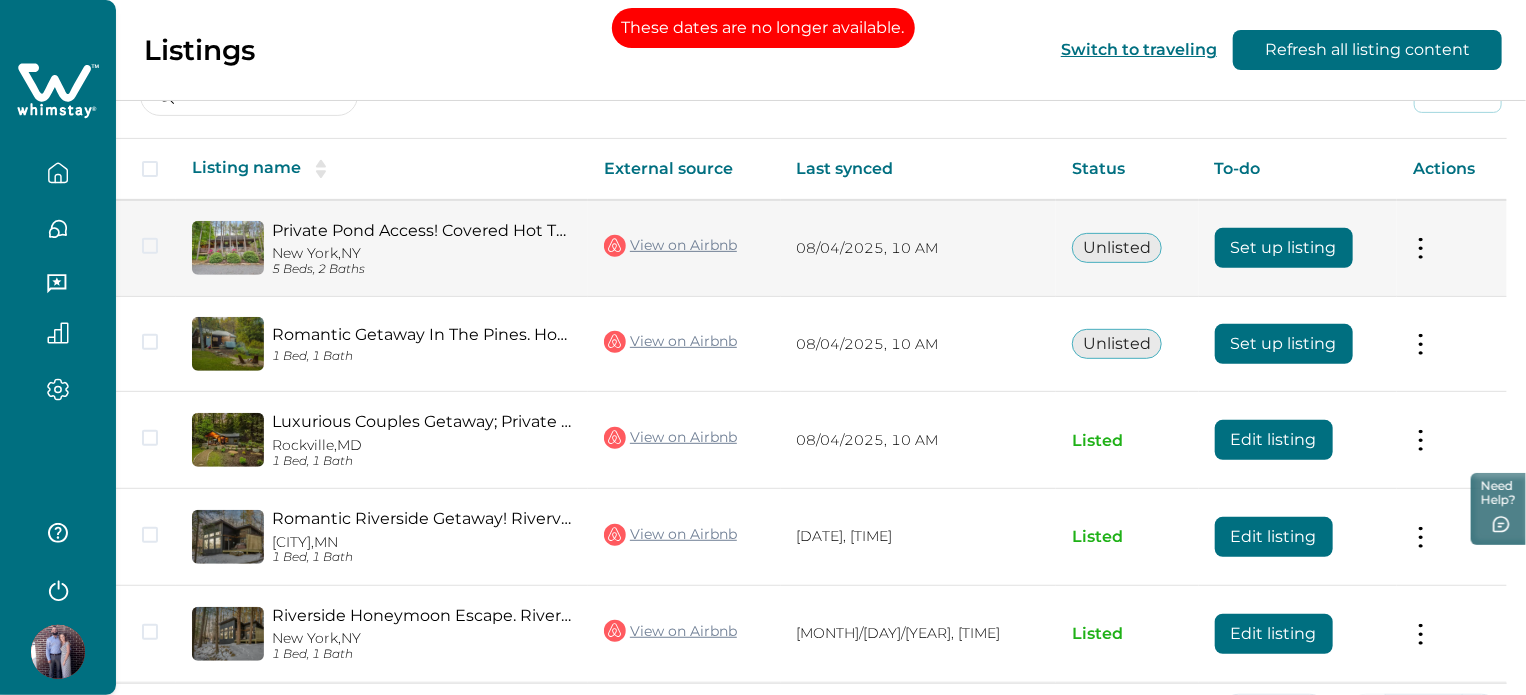 click on "Set up listing" at bounding box center (1284, 248) 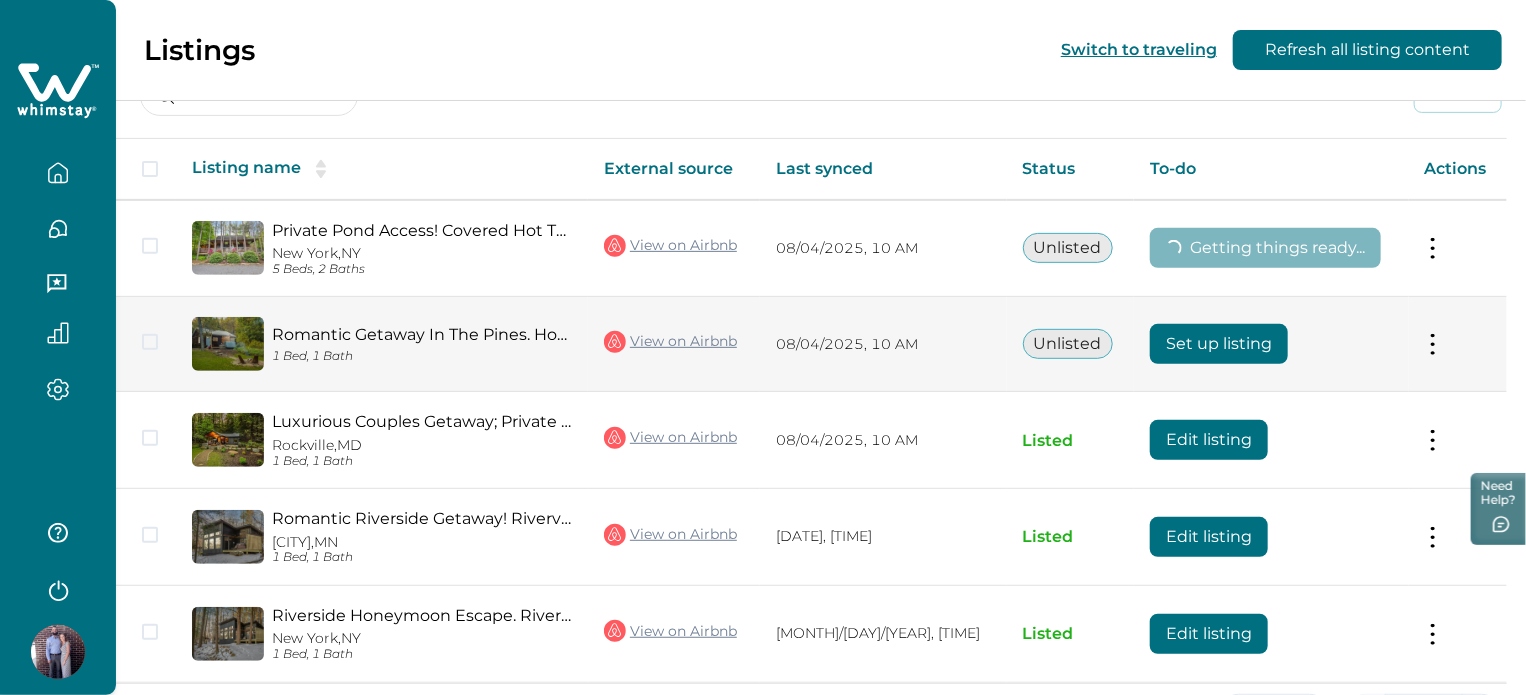 click on "View on Airbnb" at bounding box center [670, 342] 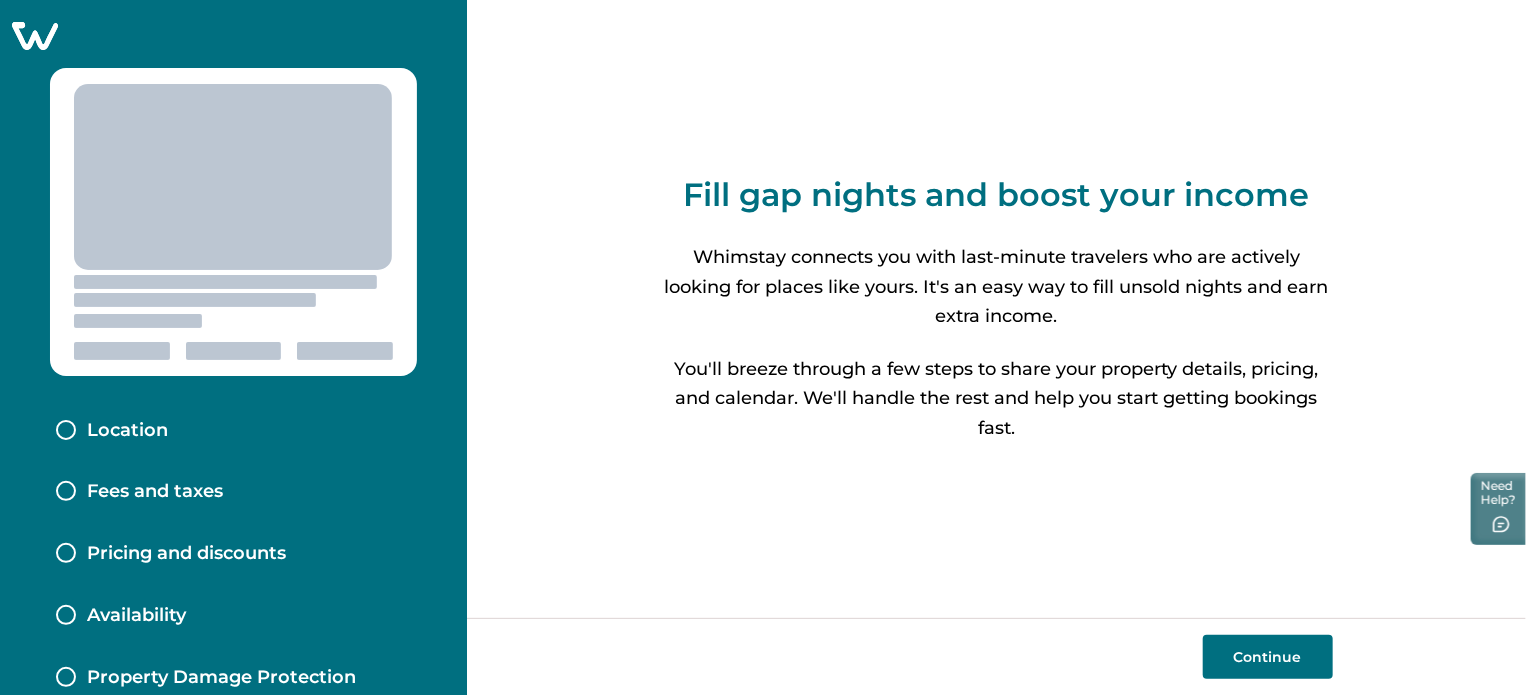 scroll, scrollTop: 0, scrollLeft: 0, axis: both 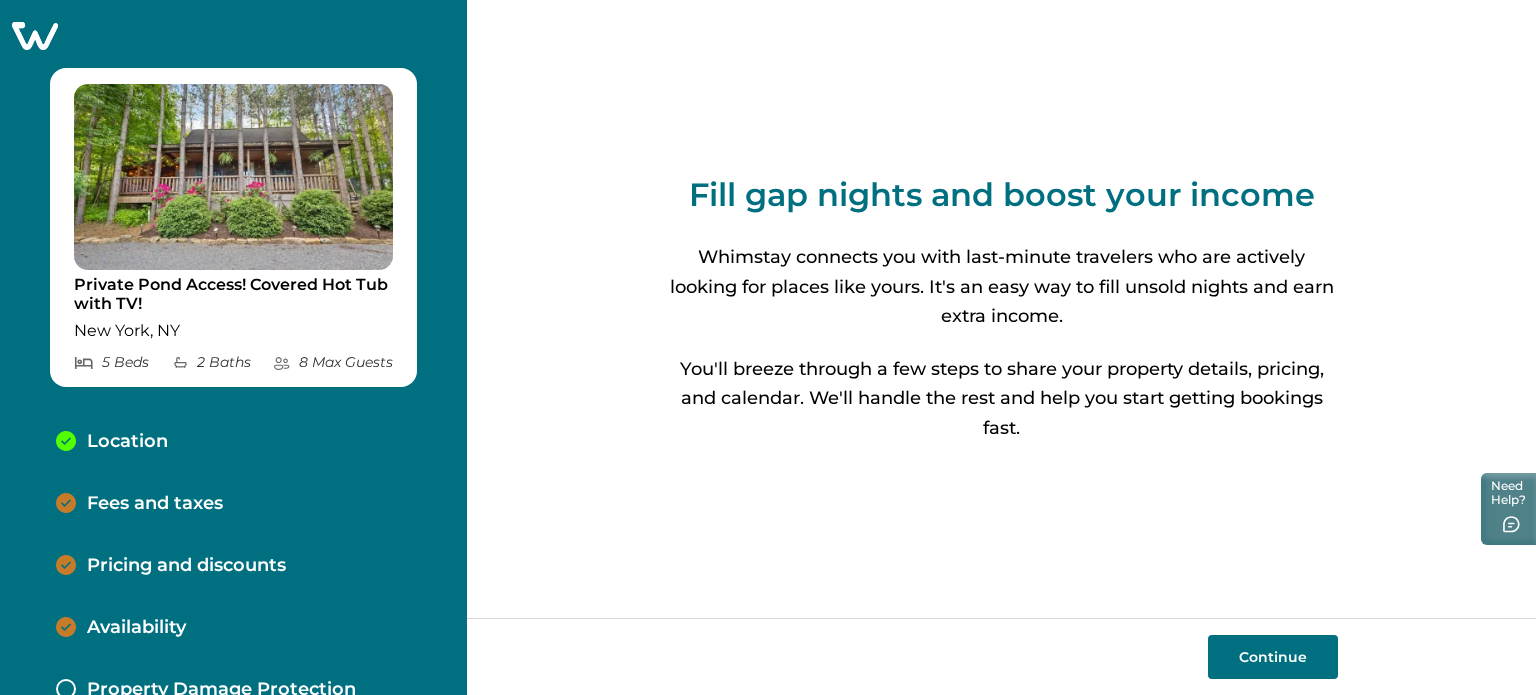 click 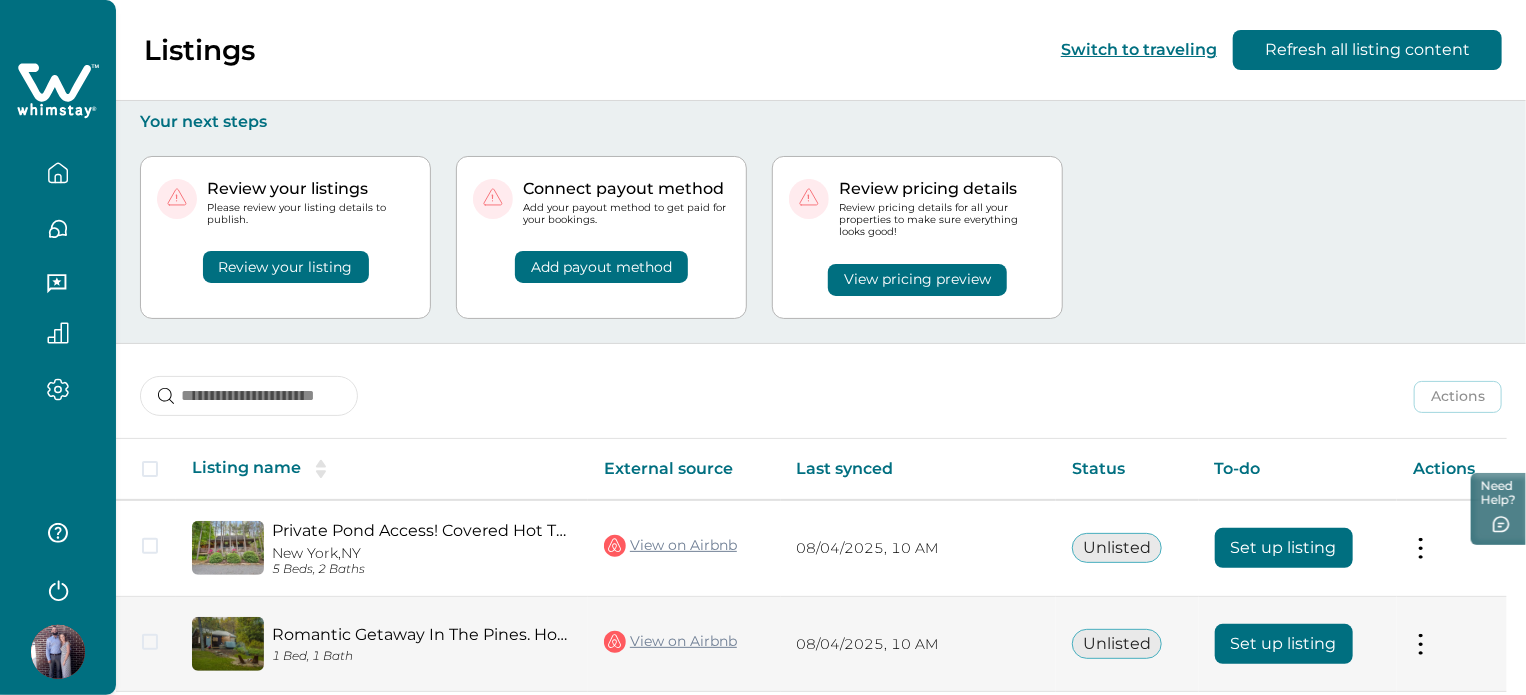click on "Set up listing" at bounding box center (1284, 644) 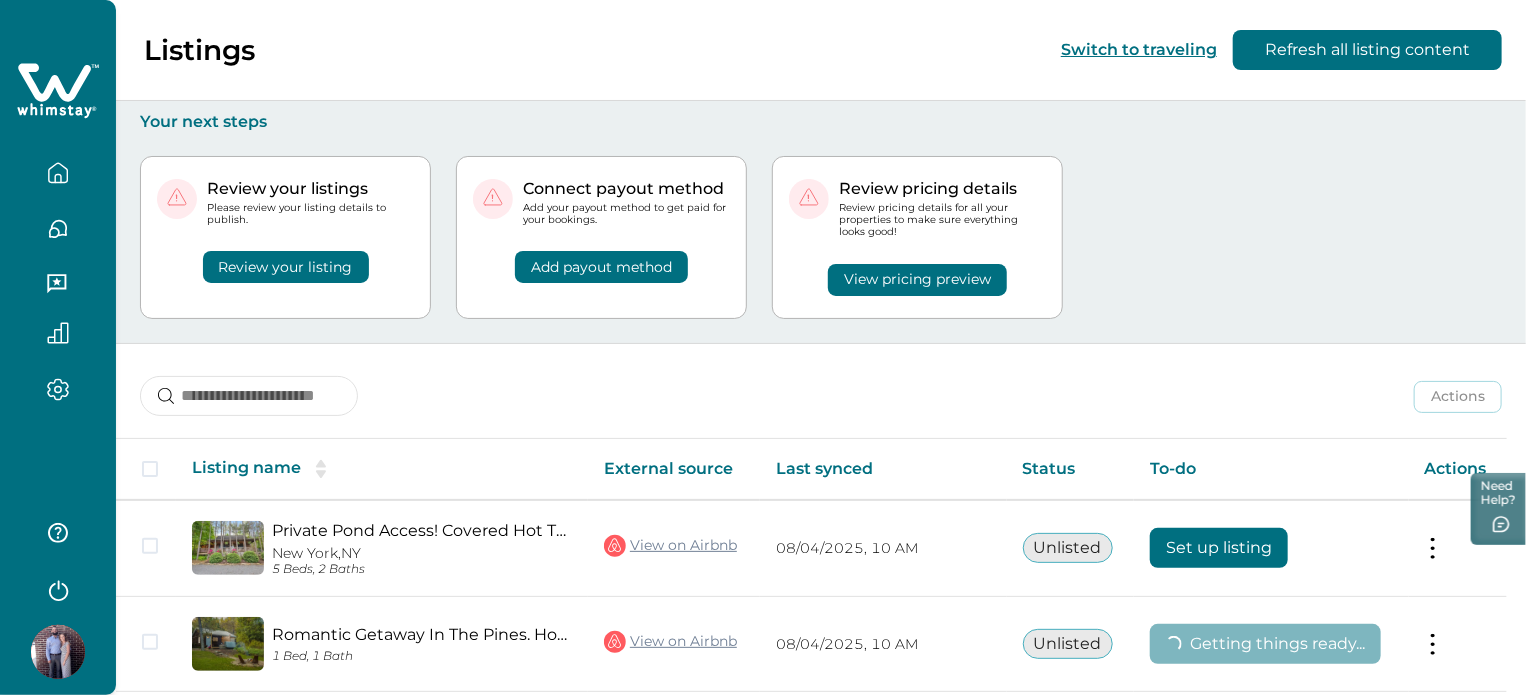 scroll, scrollTop: 300, scrollLeft: 0, axis: vertical 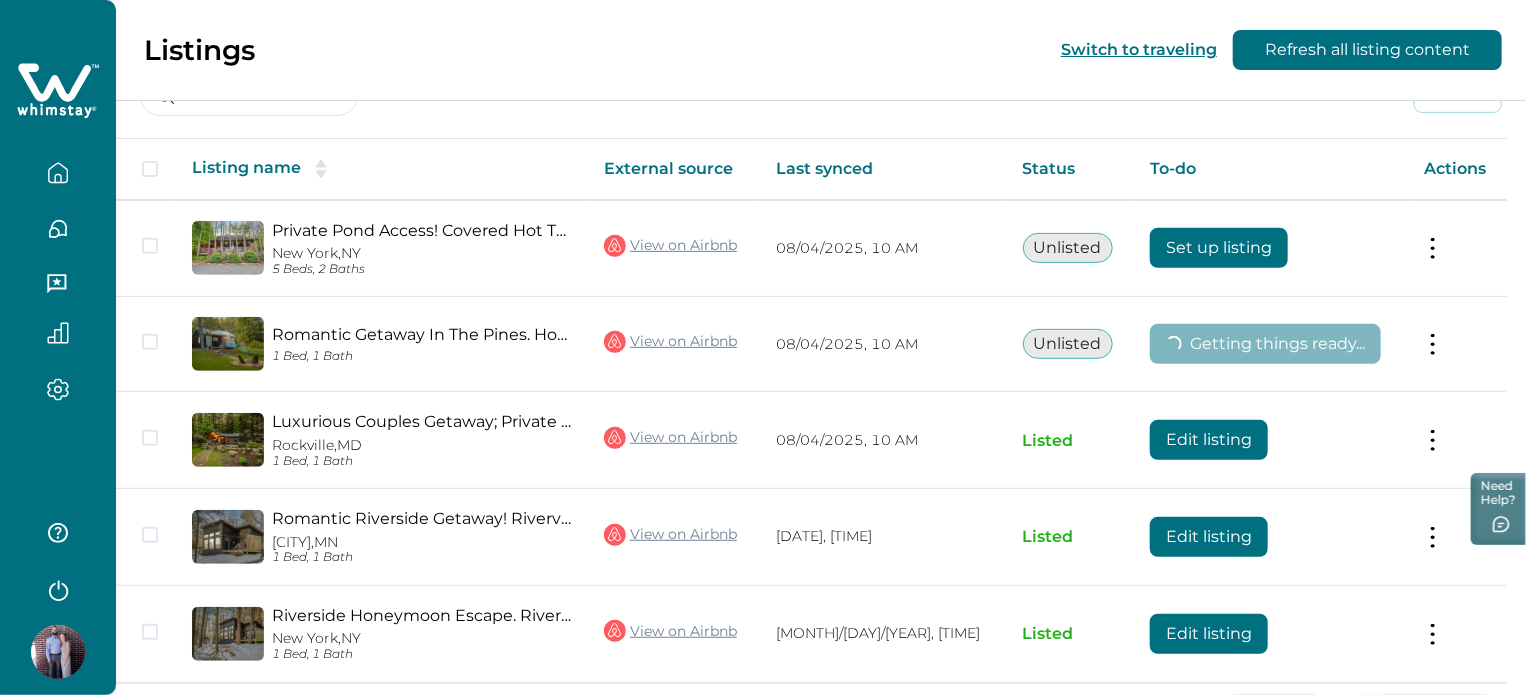 click at bounding box center (58, 652) 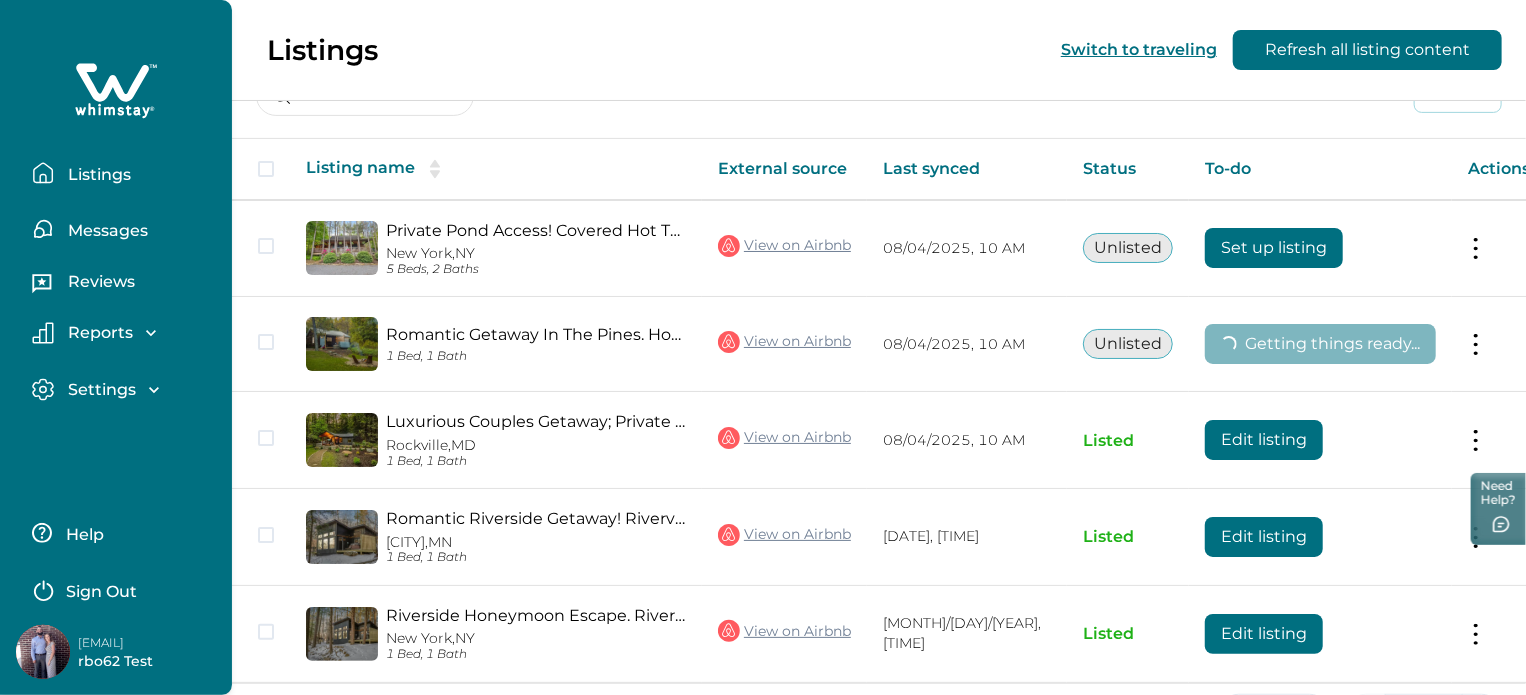 click on "Listings Switch to traveling Refresh all listing content" at bounding box center (763, 50) 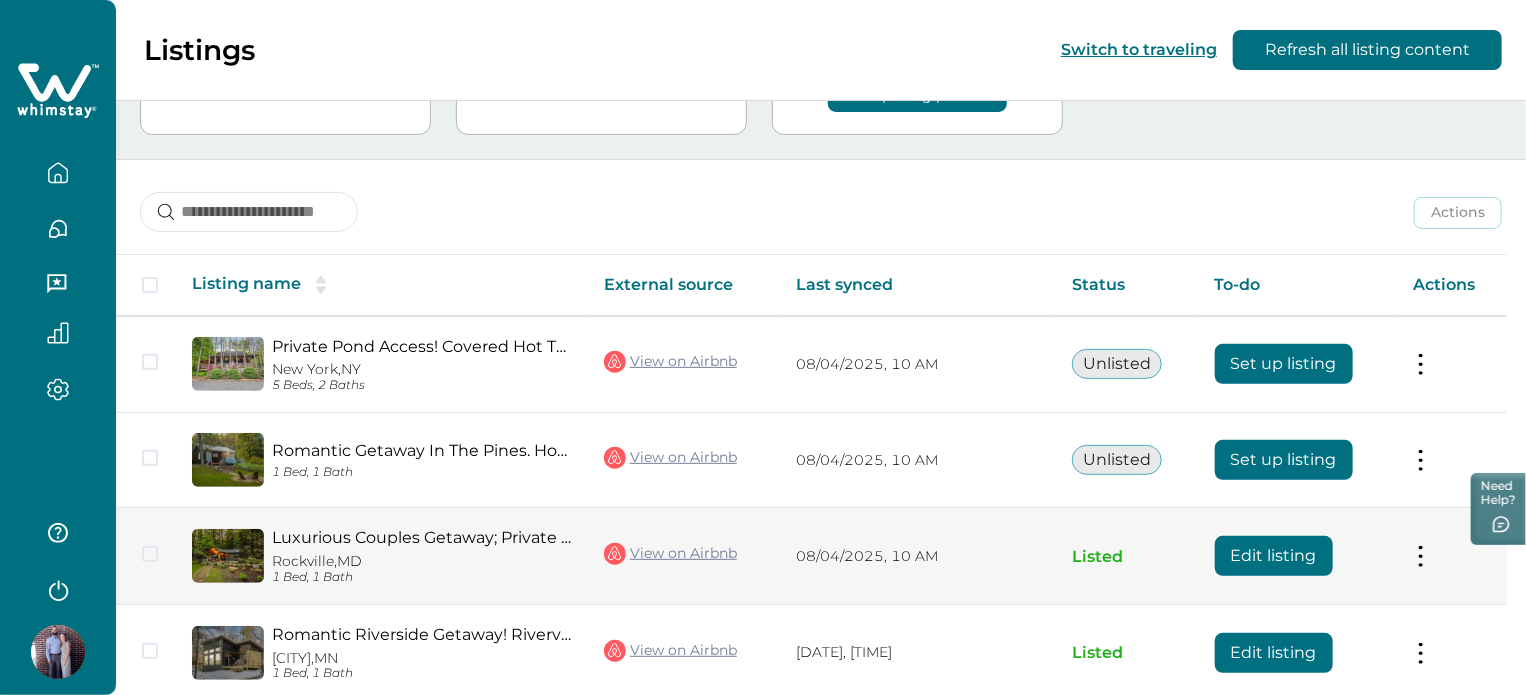 scroll, scrollTop: 183, scrollLeft: 0, axis: vertical 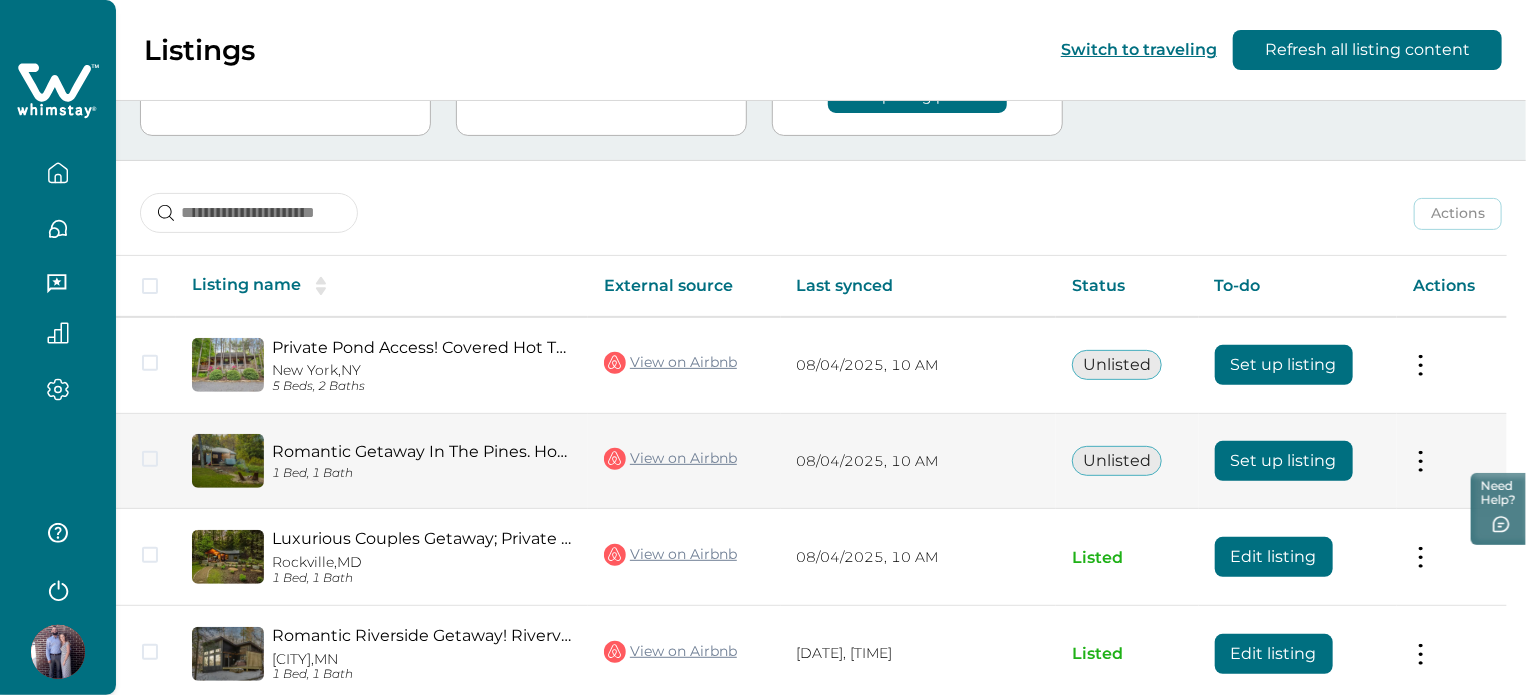 click on "Set up listing" at bounding box center [1298, 461] 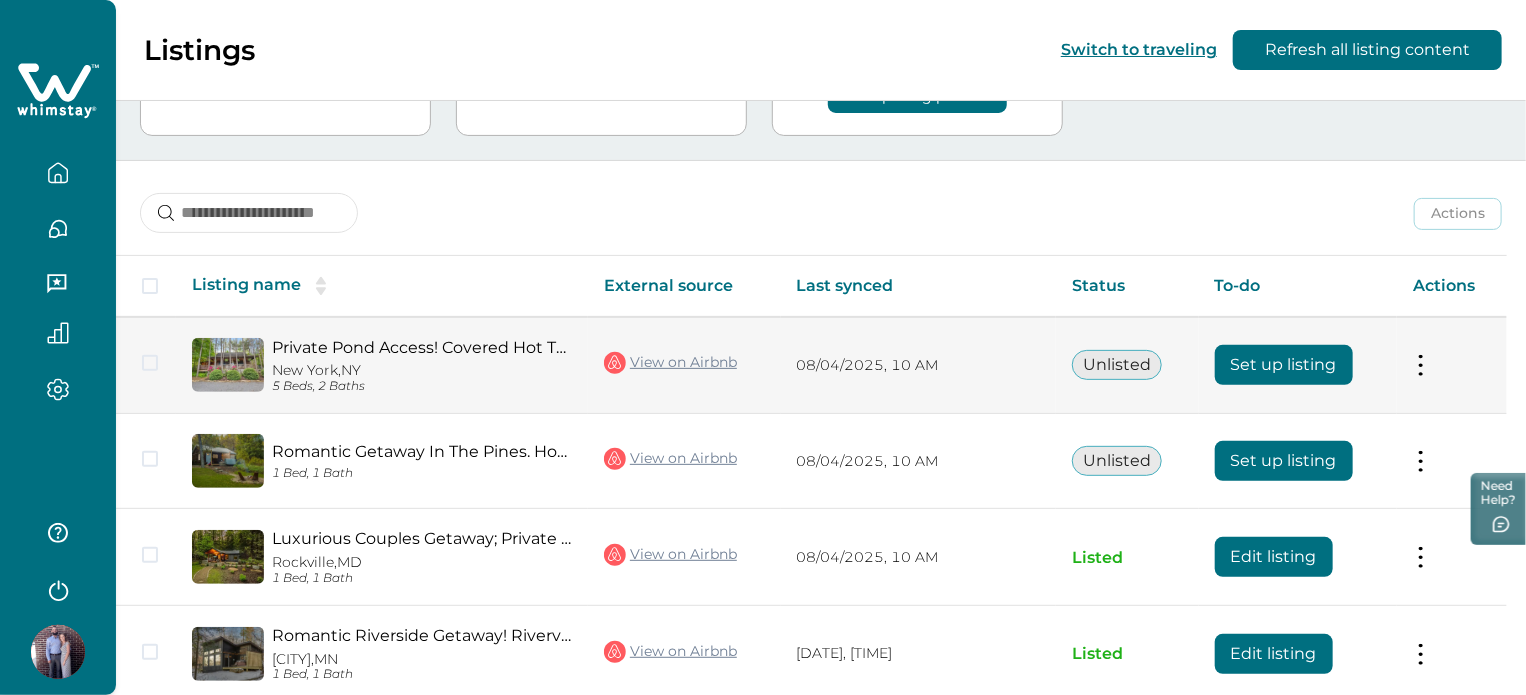 click on "Set up listing" at bounding box center [1284, 365] 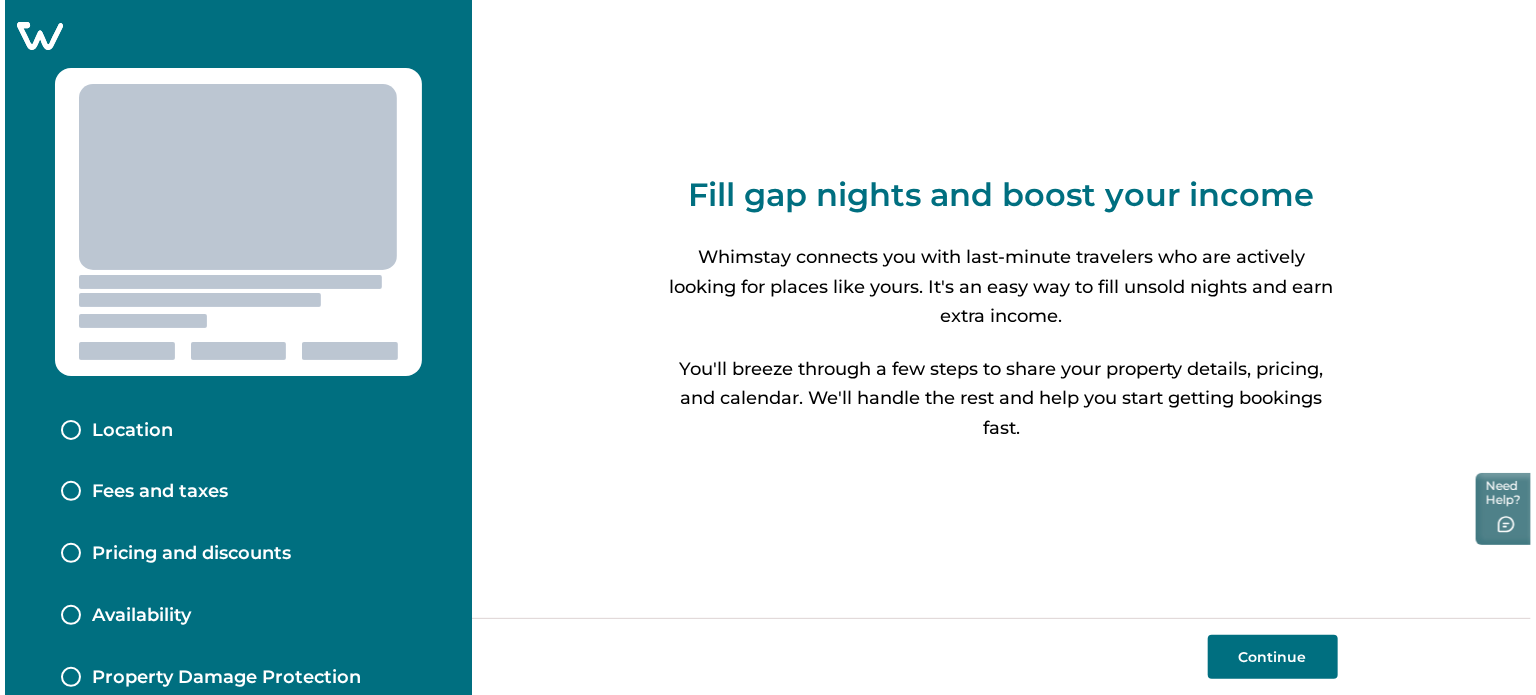 scroll, scrollTop: 0, scrollLeft: 0, axis: both 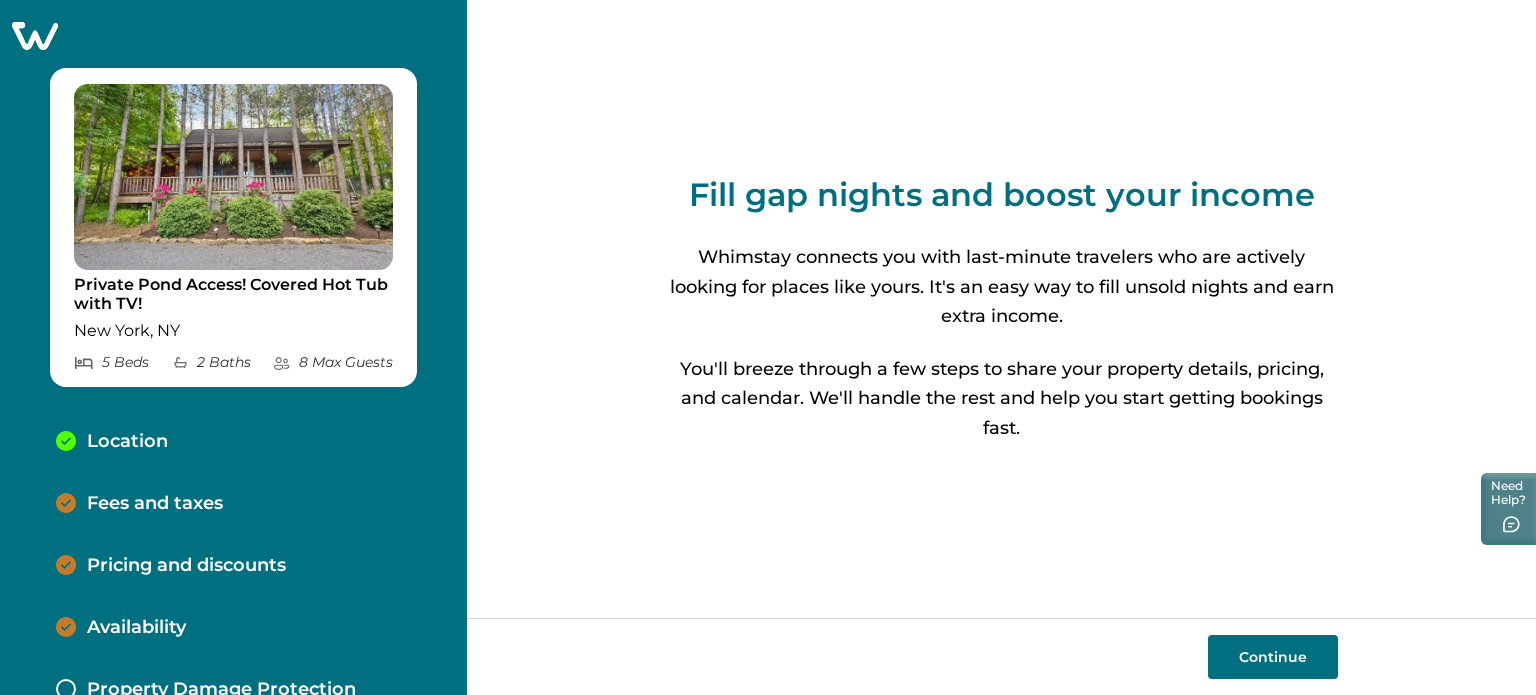 click on "Pricing and discounts" at bounding box center [186, 566] 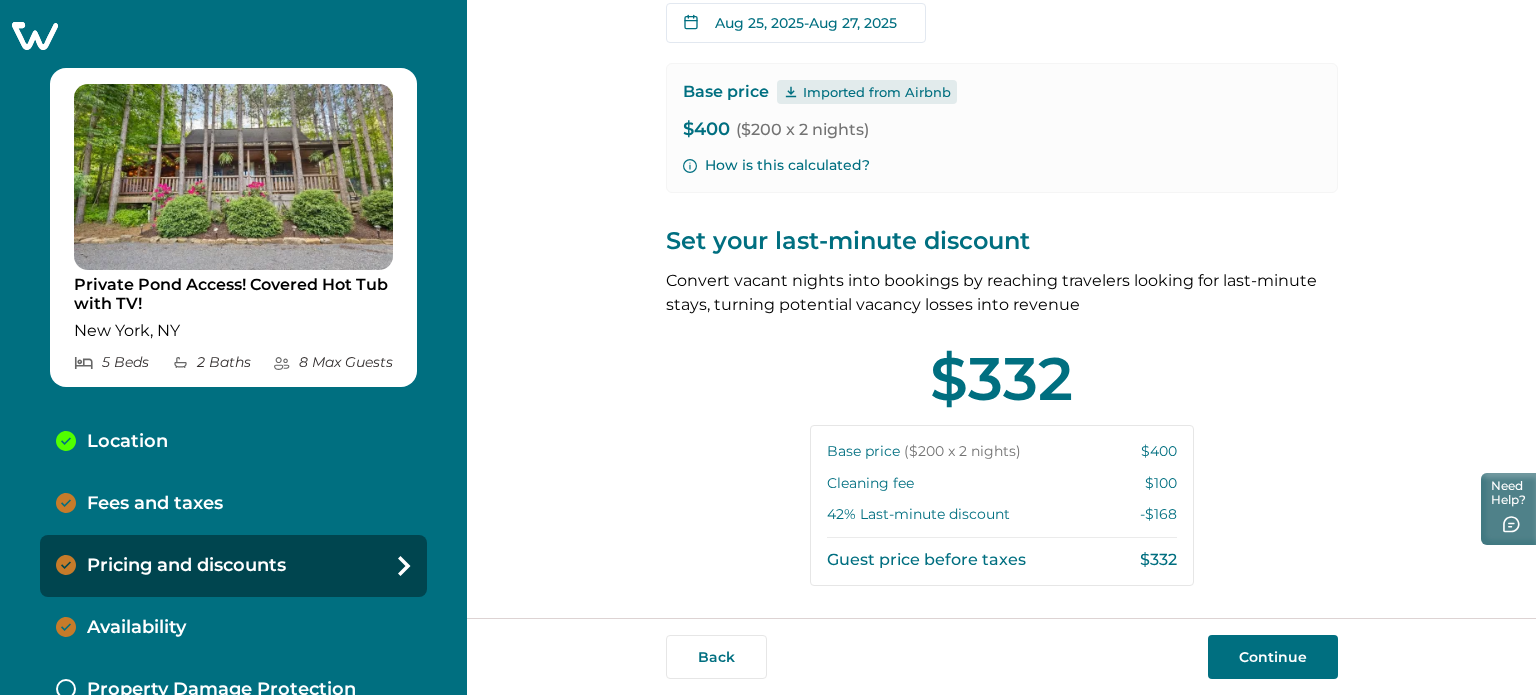 scroll, scrollTop: 518, scrollLeft: 0, axis: vertical 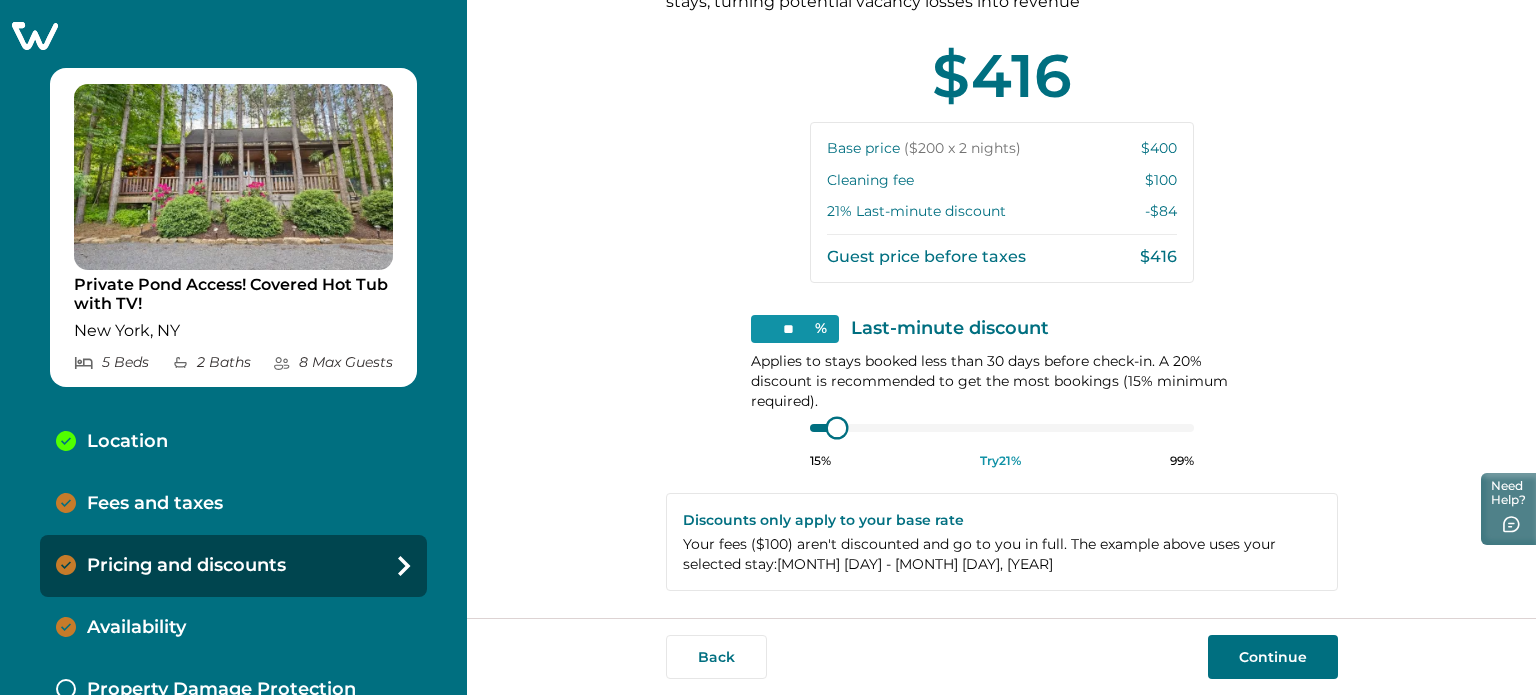 type on "**" 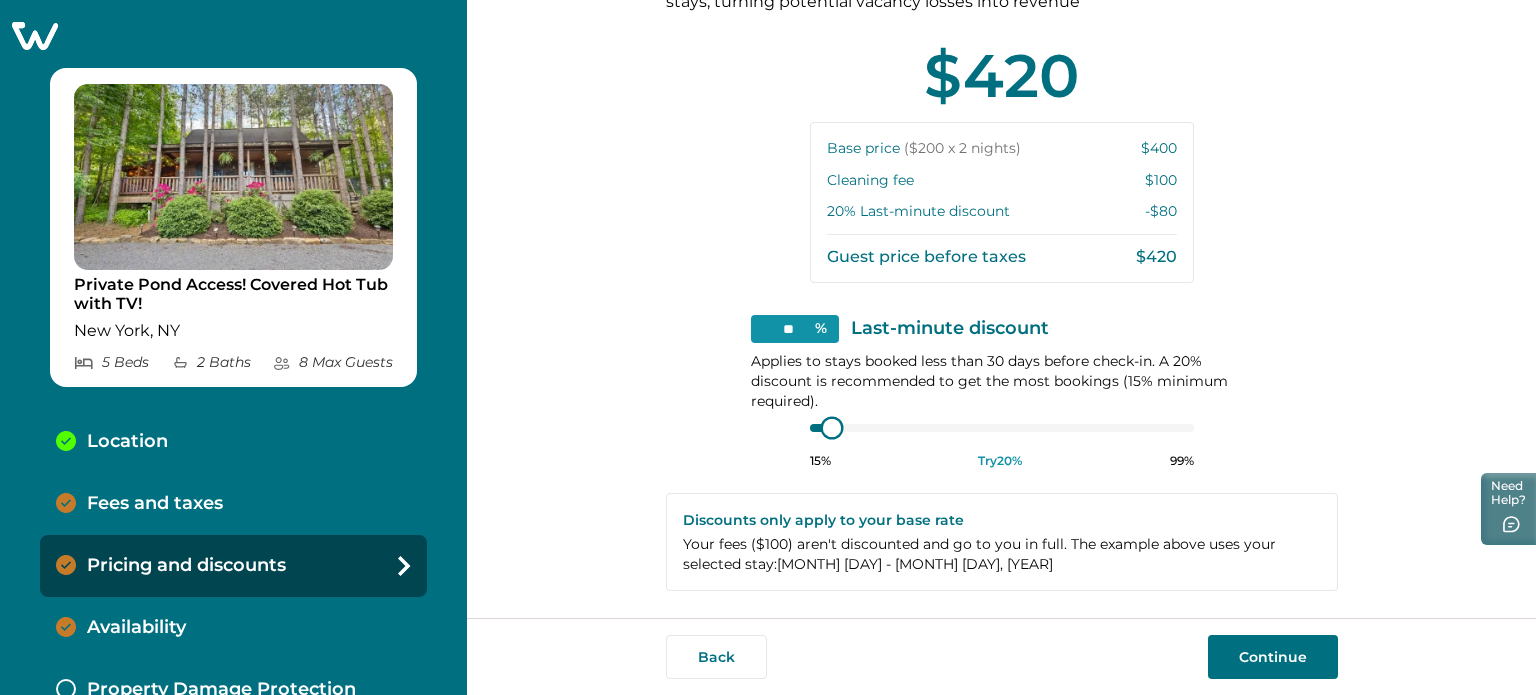 click at bounding box center (832, 428) 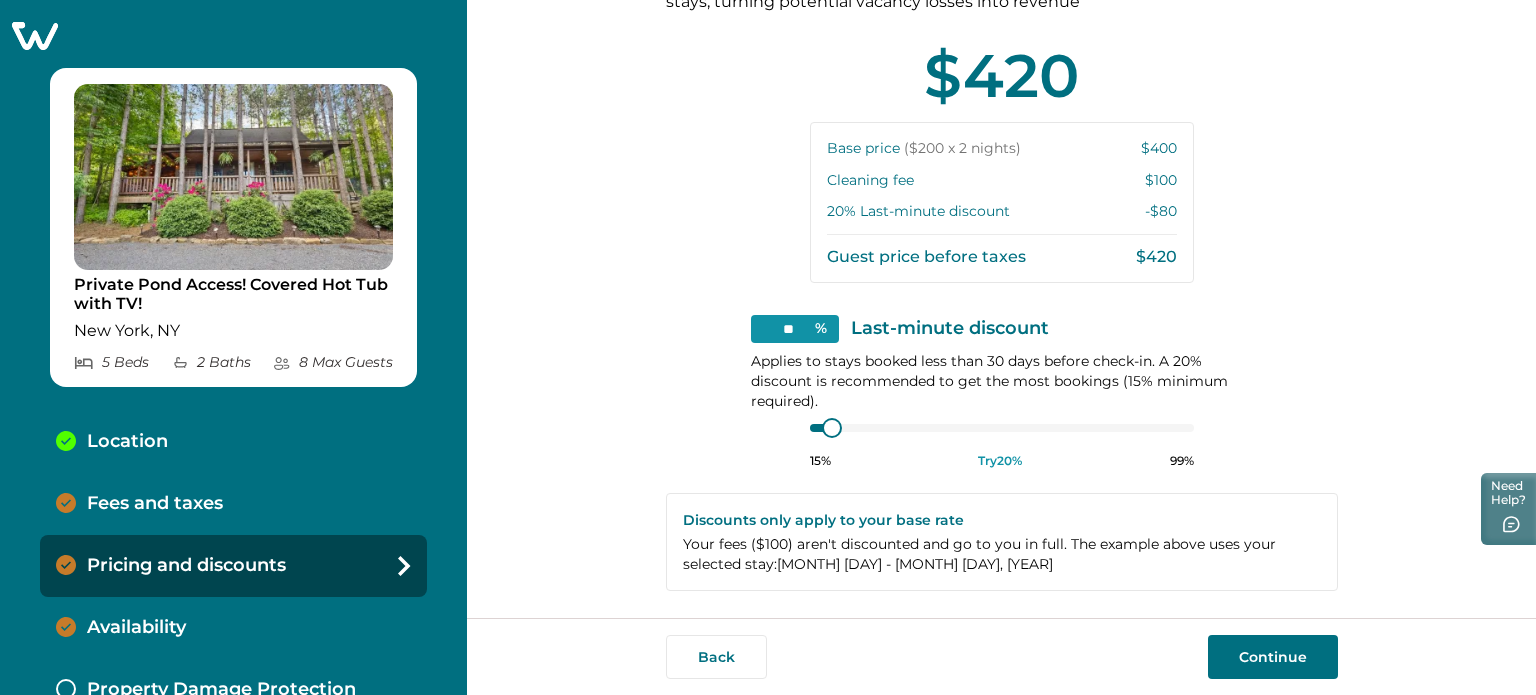click on "Fees and taxes" at bounding box center (155, 504) 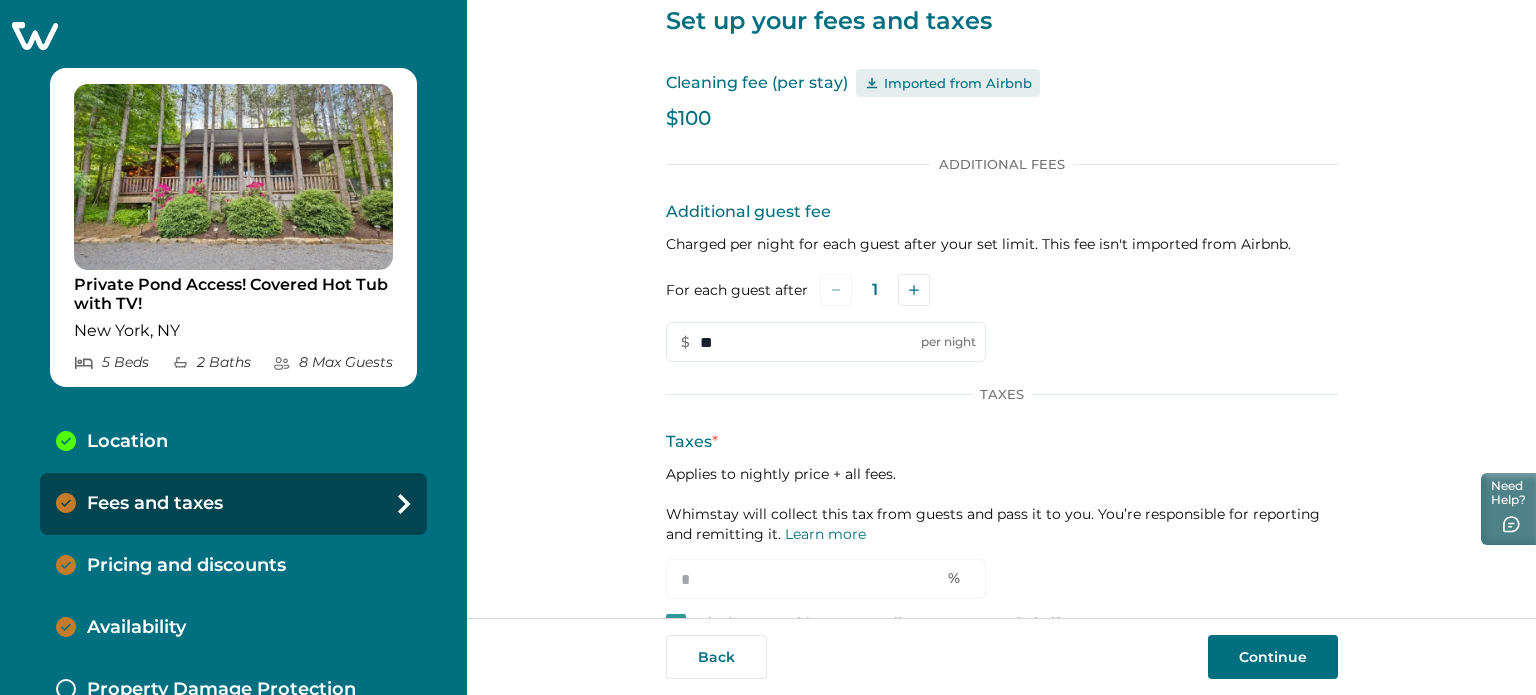 scroll, scrollTop: 102, scrollLeft: 0, axis: vertical 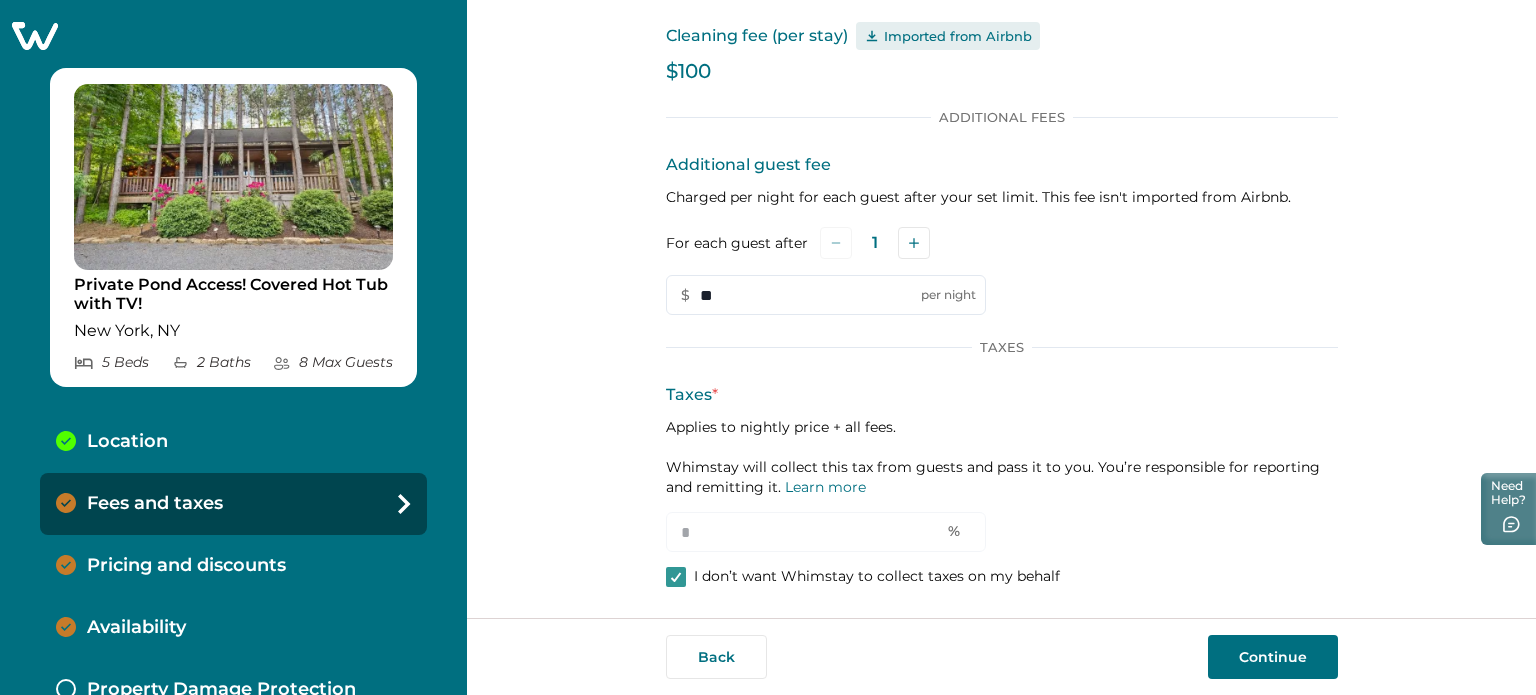 click on "Continue" at bounding box center (1273, 657) 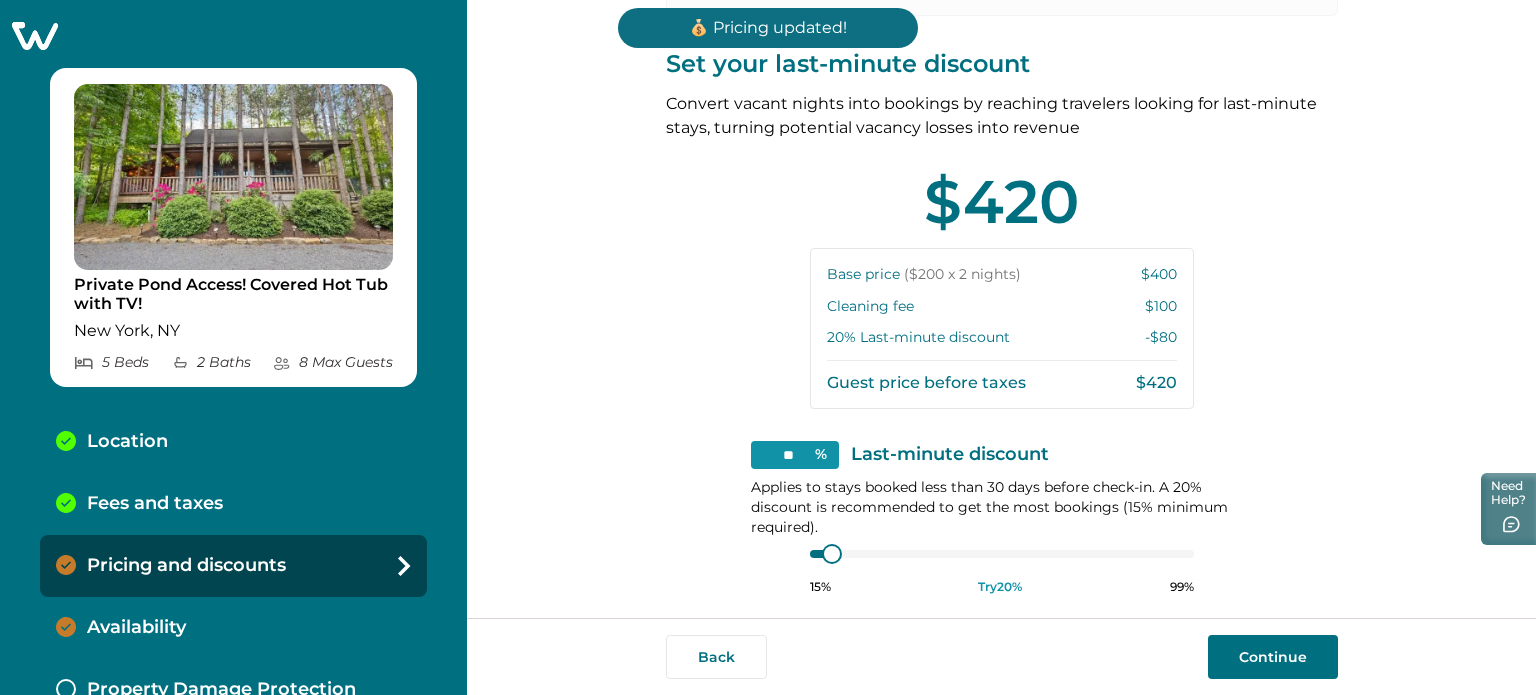 scroll, scrollTop: 518, scrollLeft: 0, axis: vertical 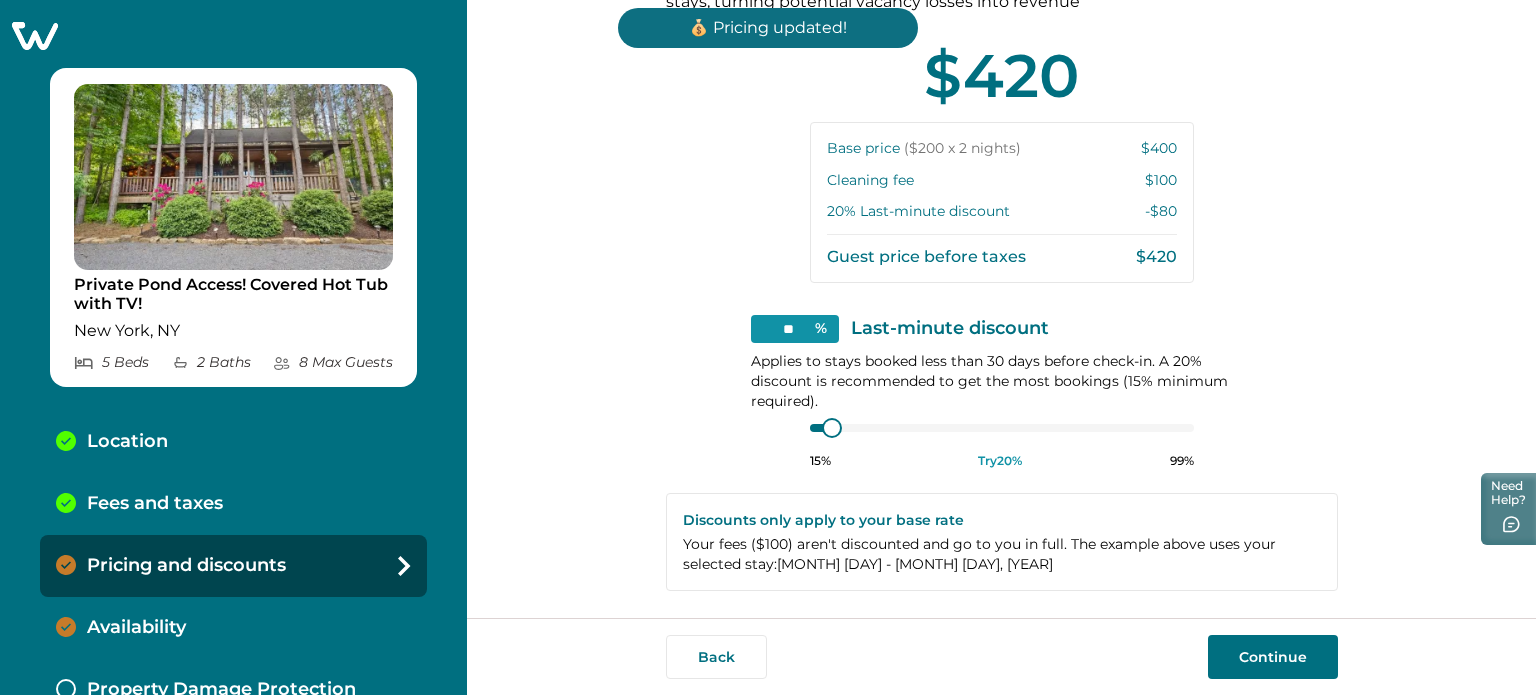 click on "Continue" at bounding box center [1273, 657] 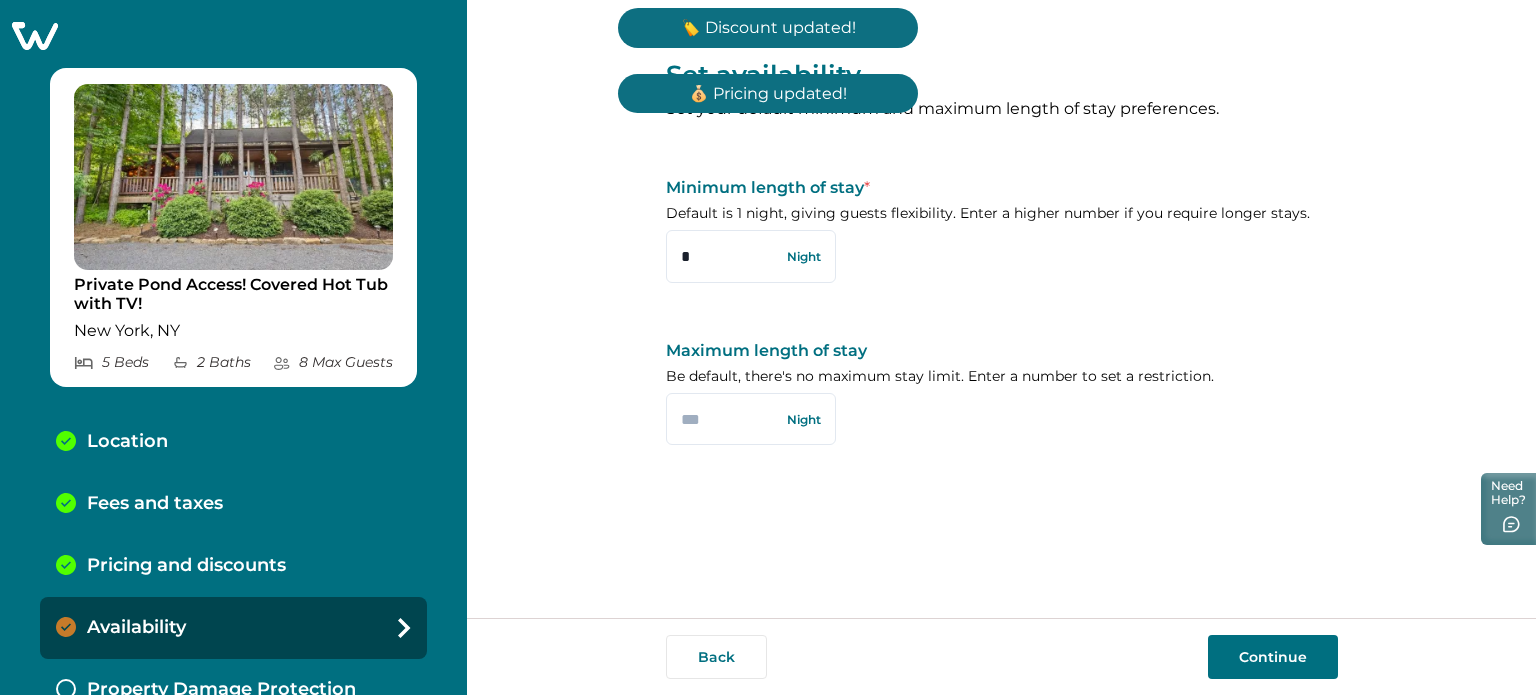 scroll, scrollTop: 0, scrollLeft: 0, axis: both 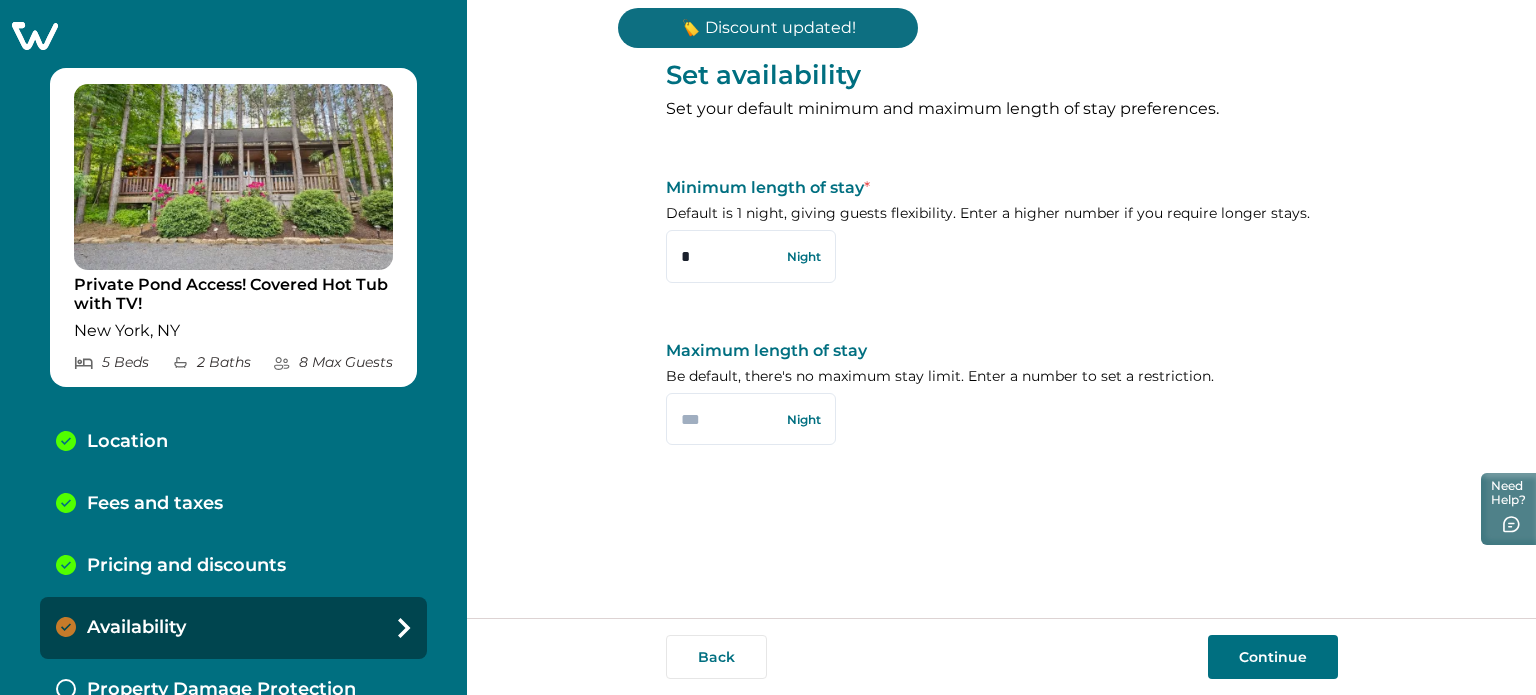 click on "Continue" at bounding box center (1273, 657) 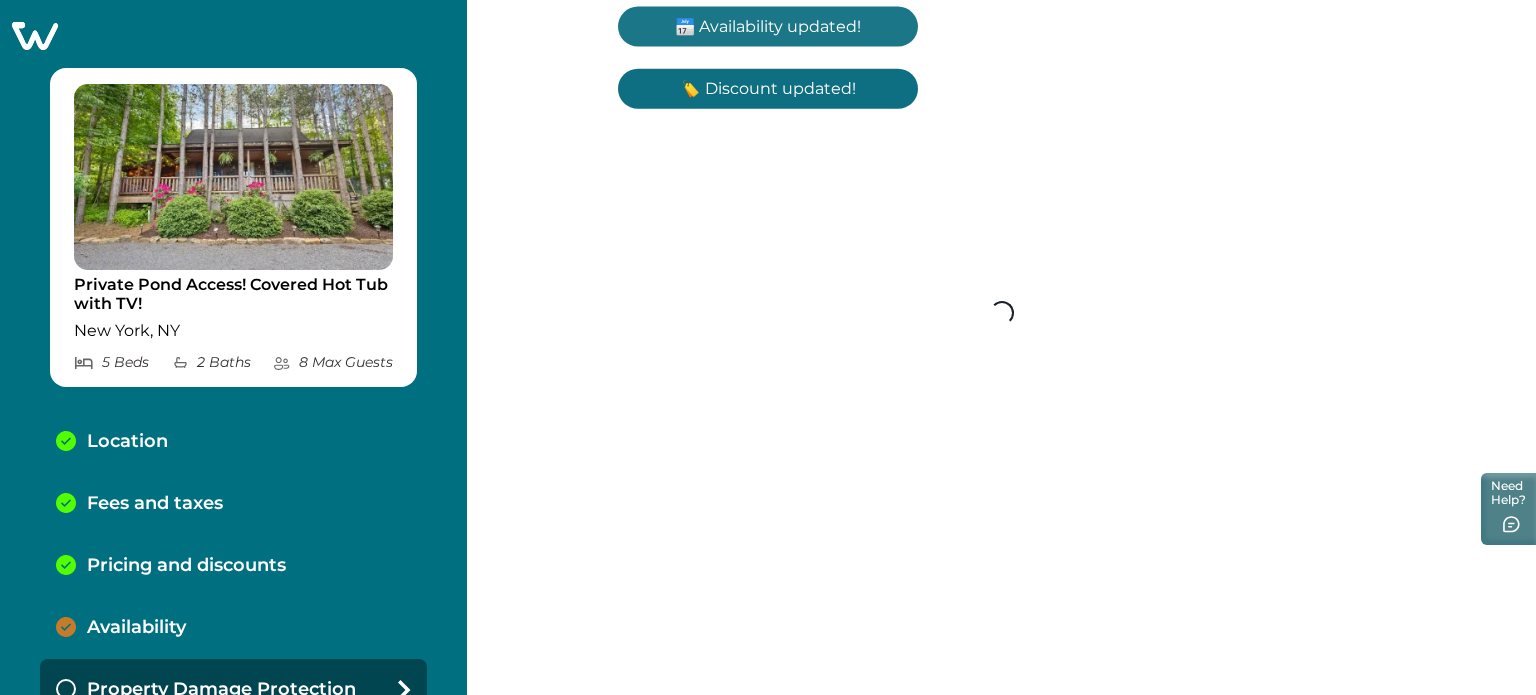 scroll, scrollTop: 25, scrollLeft: 0, axis: vertical 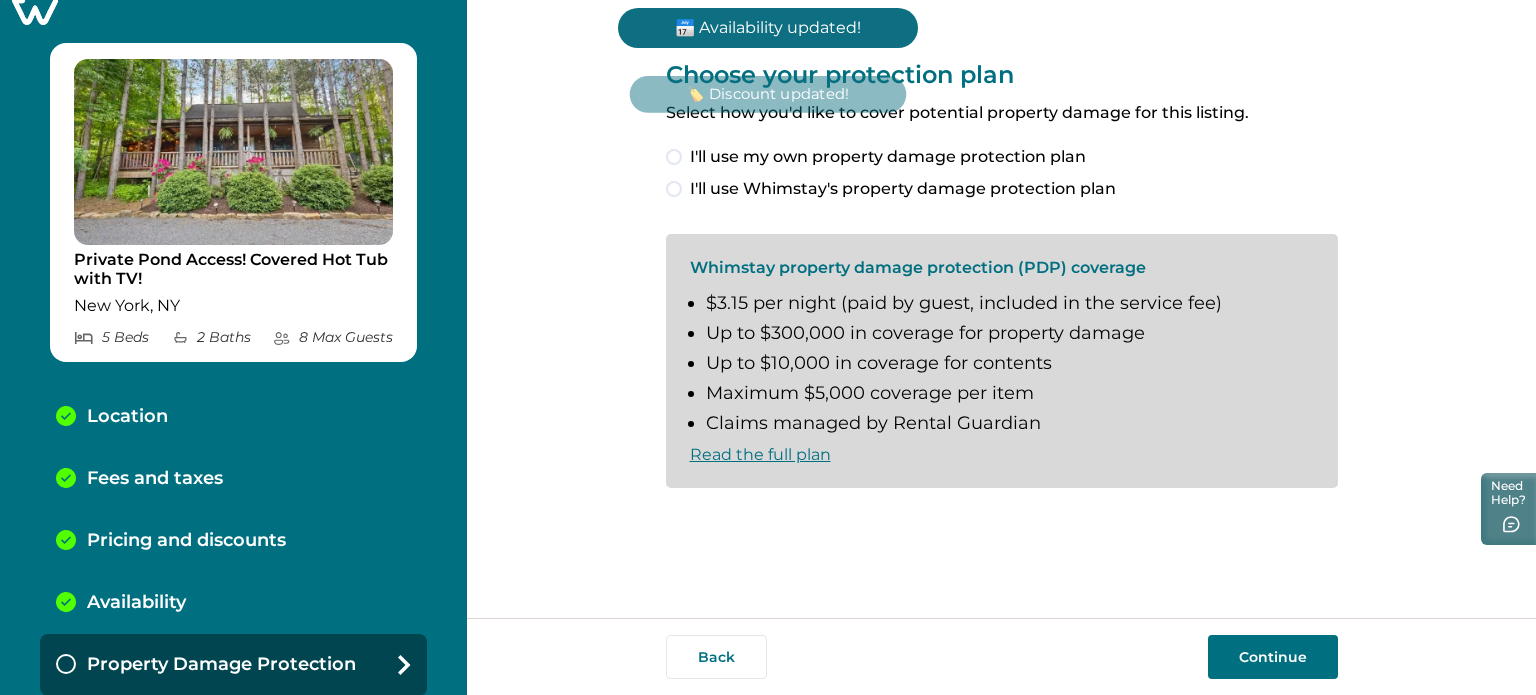 click on "I'll use my own property damage protection plan" at bounding box center [888, 157] 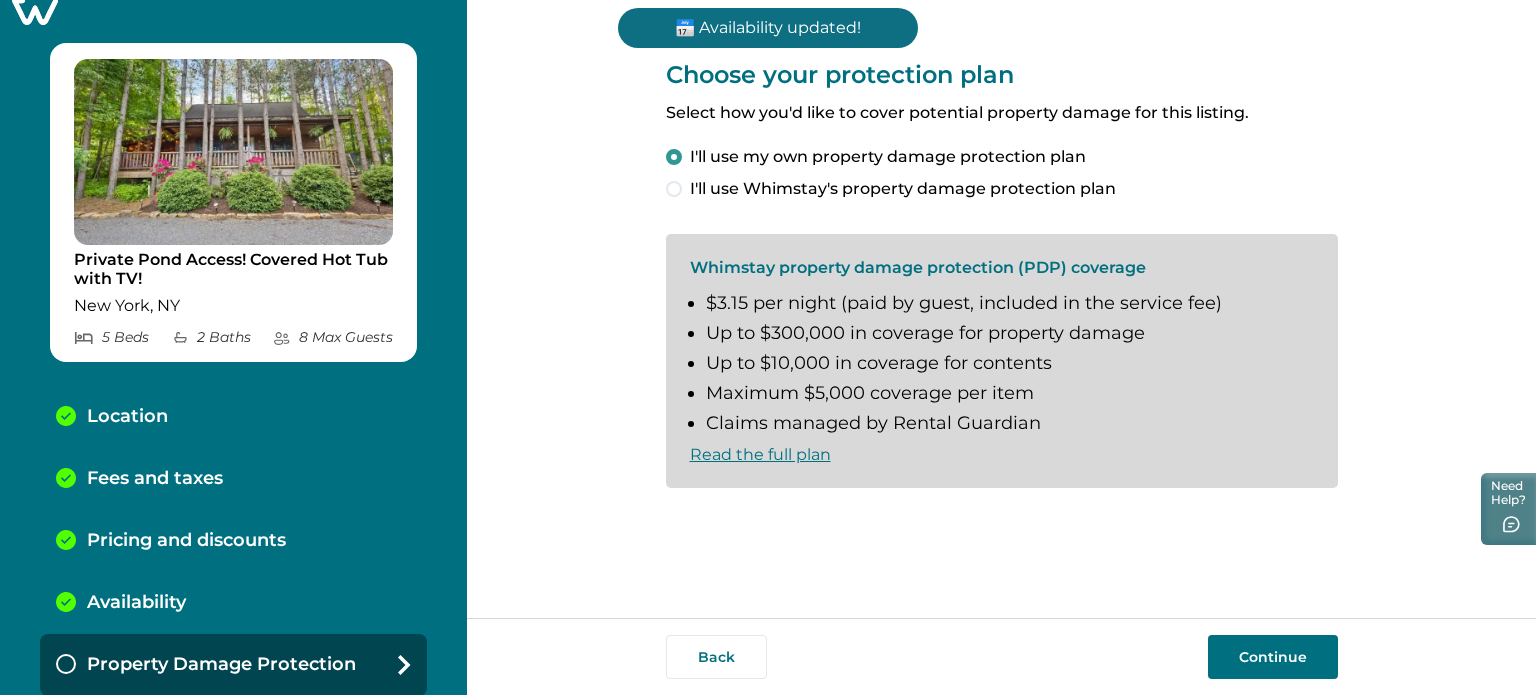 click on "Continue" at bounding box center [1273, 657] 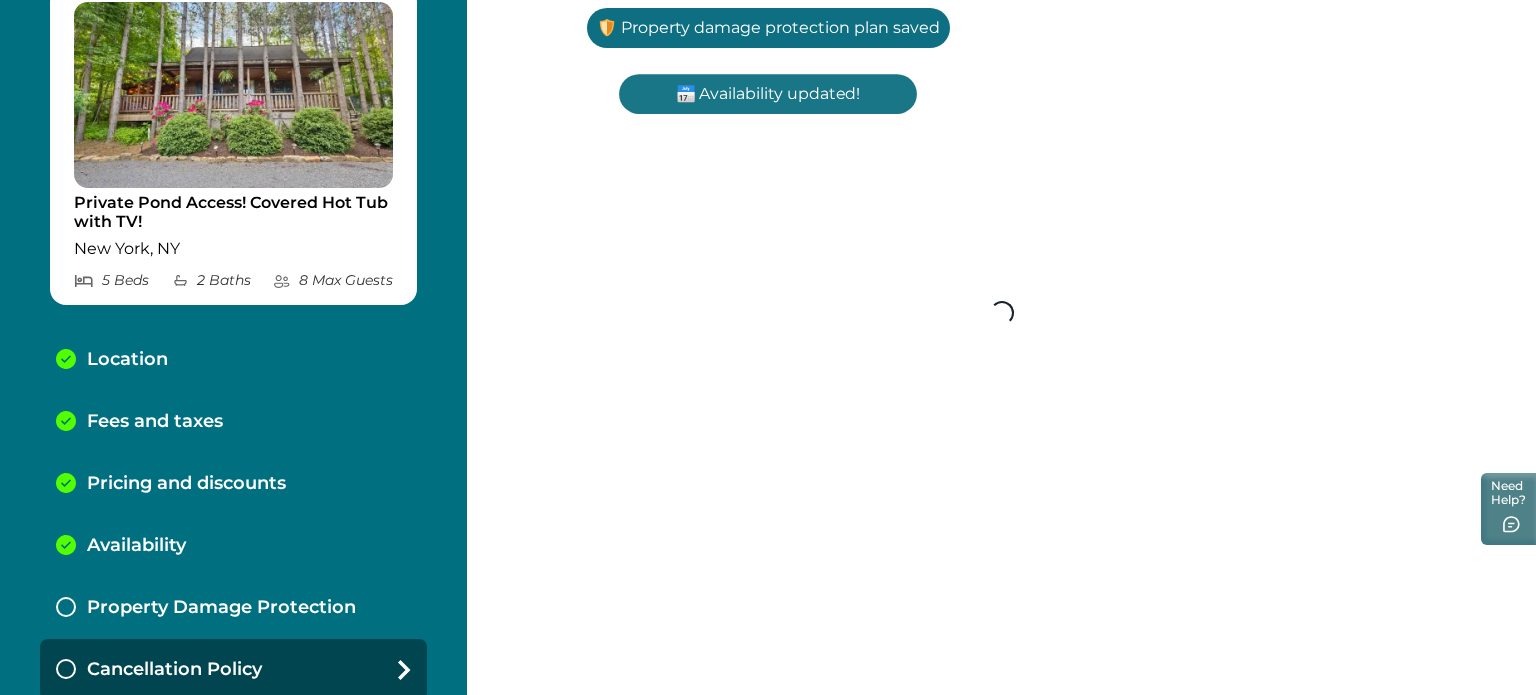 scroll, scrollTop: 87, scrollLeft: 0, axis: vertical 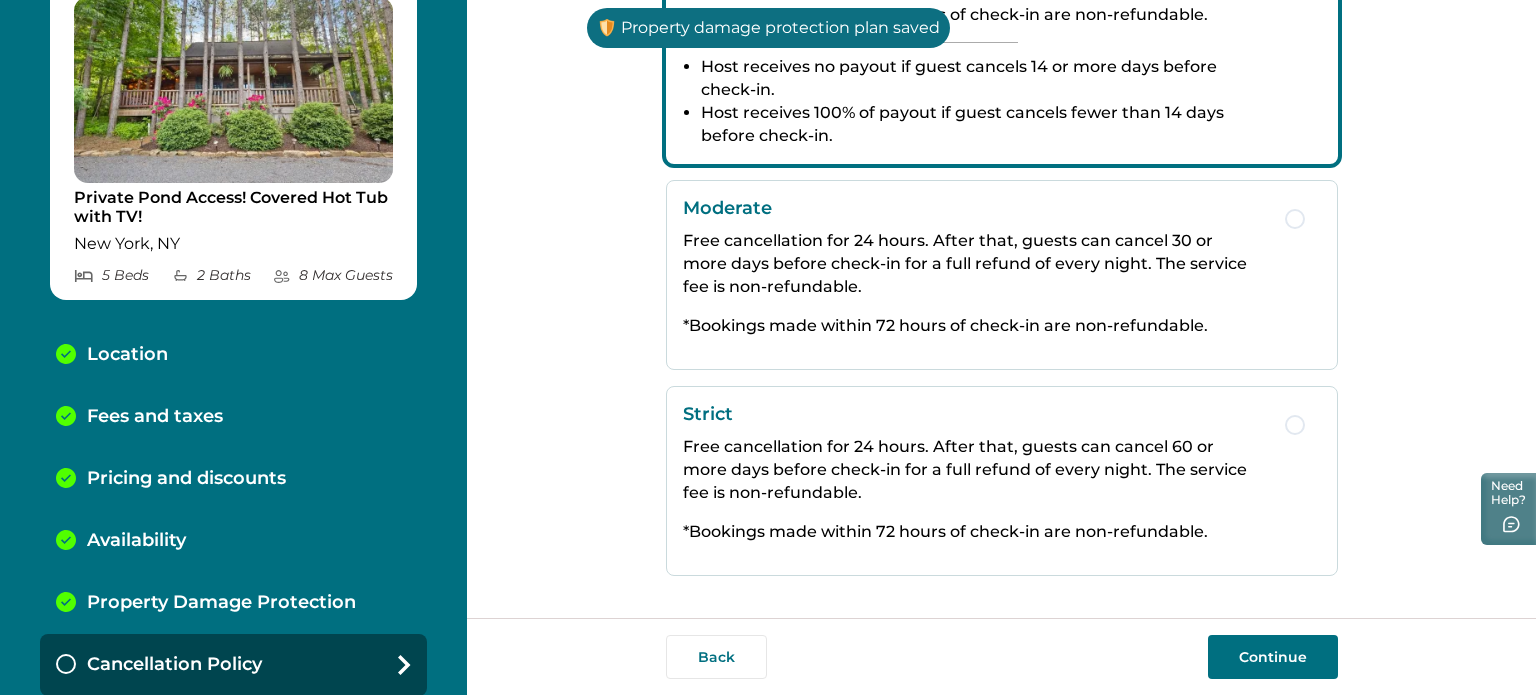 click on "Continue" at bounding box center [1273, 657] 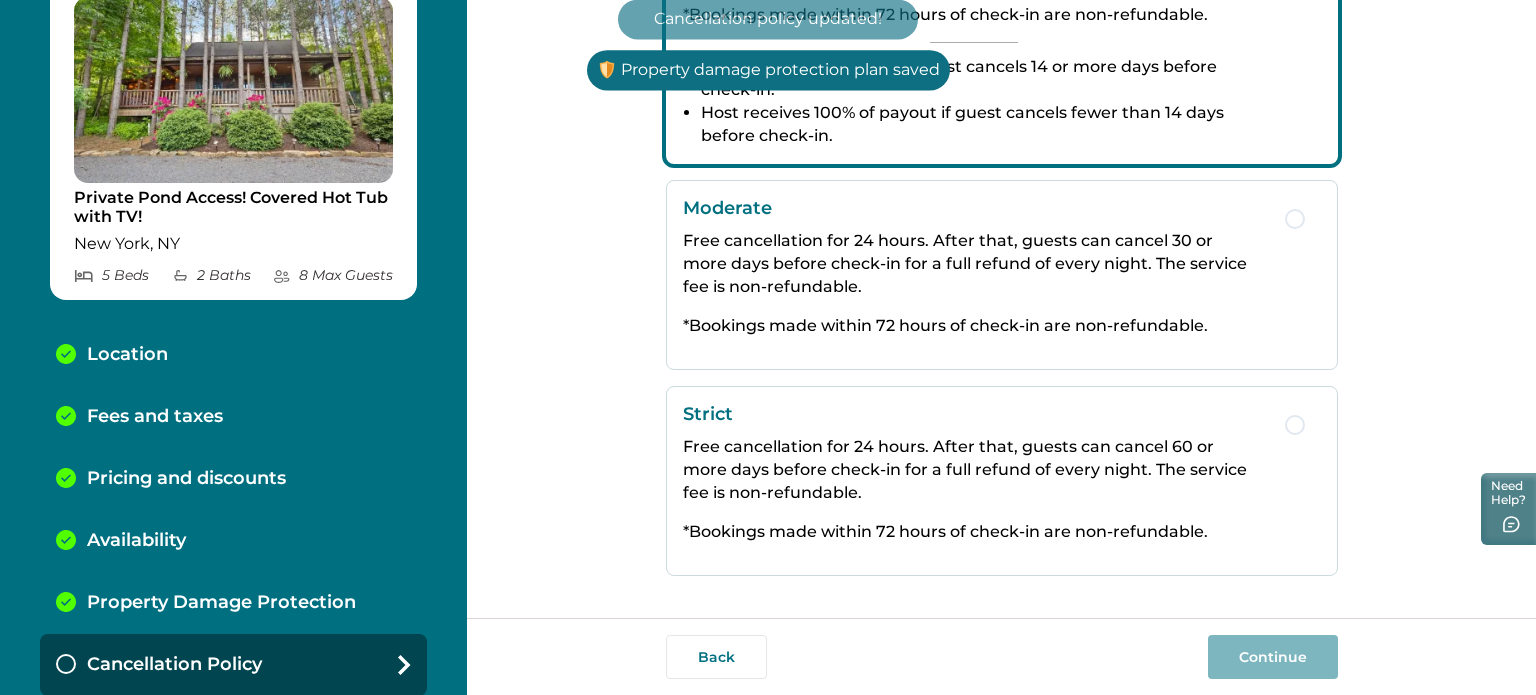 scroll, scrollTop: 7, scrollLeft: 0, axis: vertical 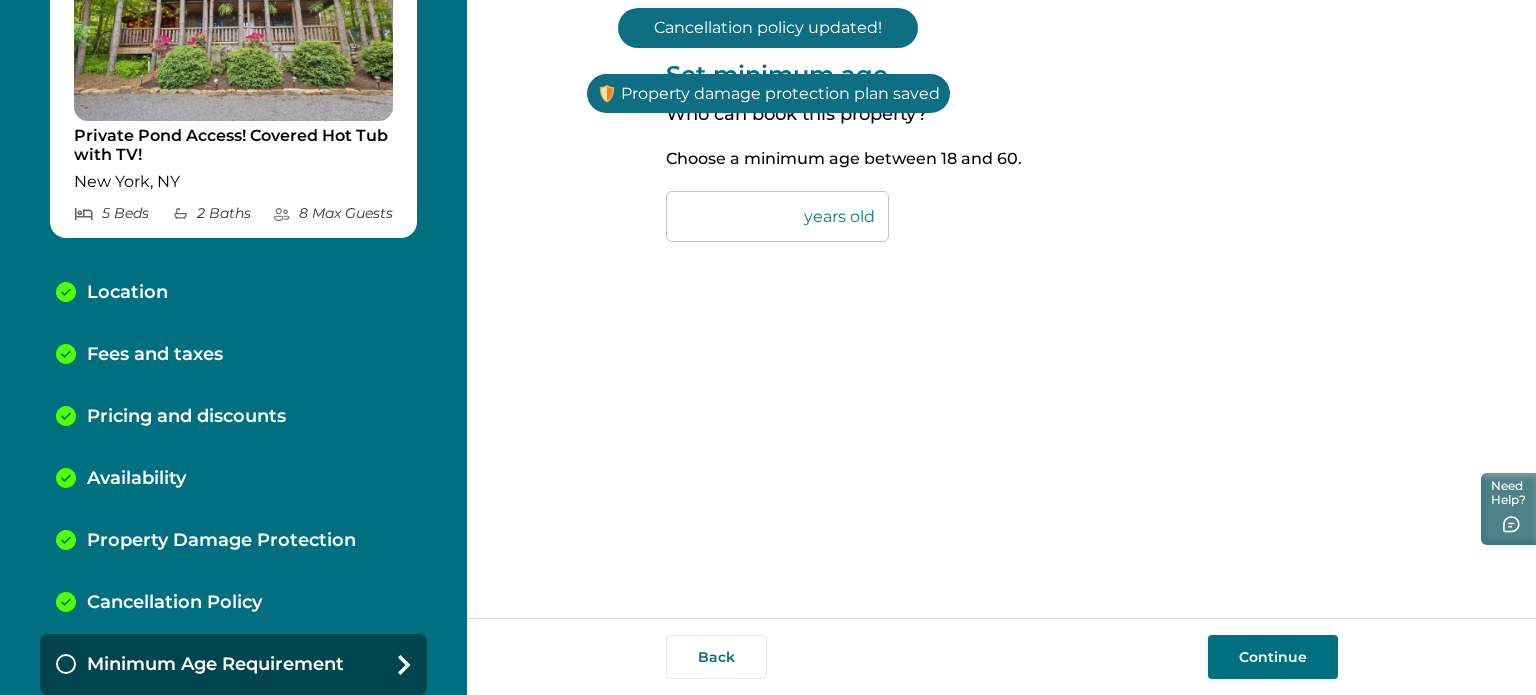 click on "Continue" at bounding box center (1273, 657) 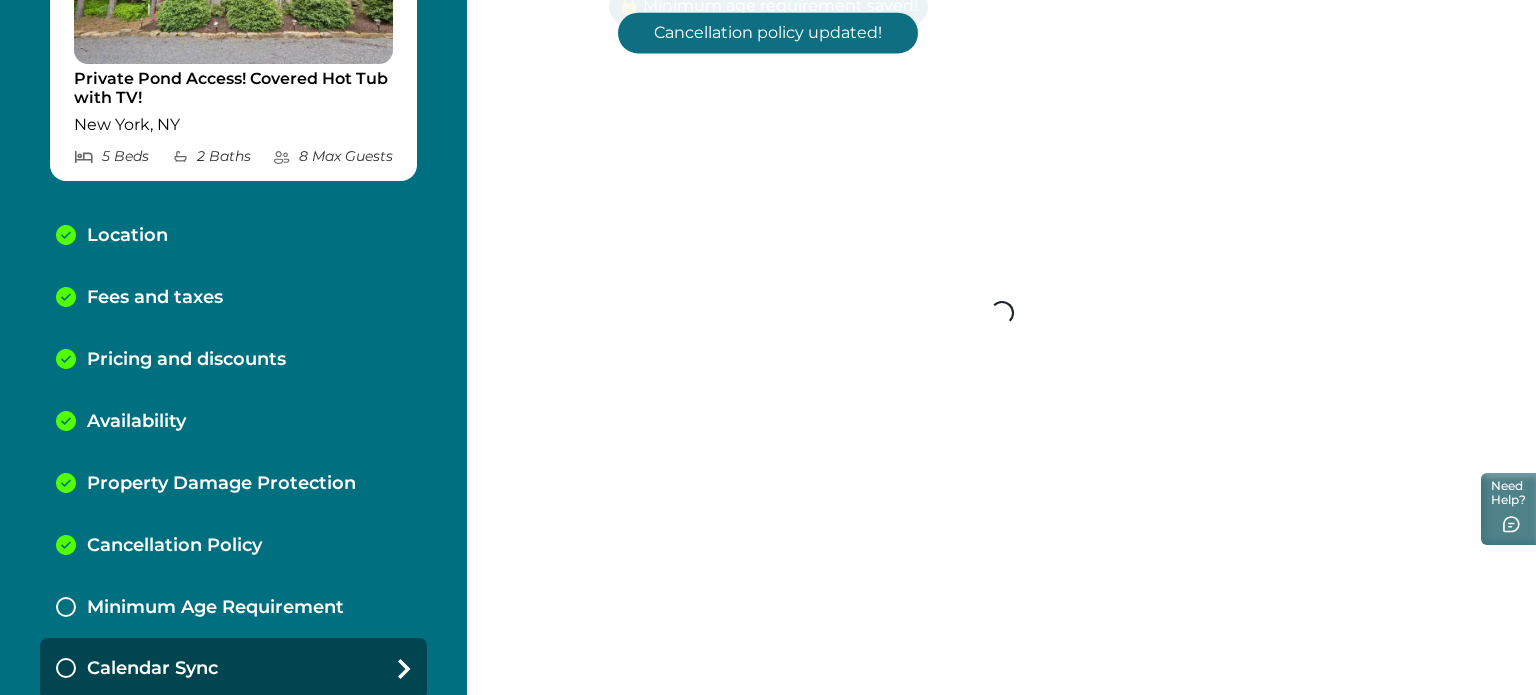scroll, scrollTop: 211, scrollLeft: 0, axis: vertical 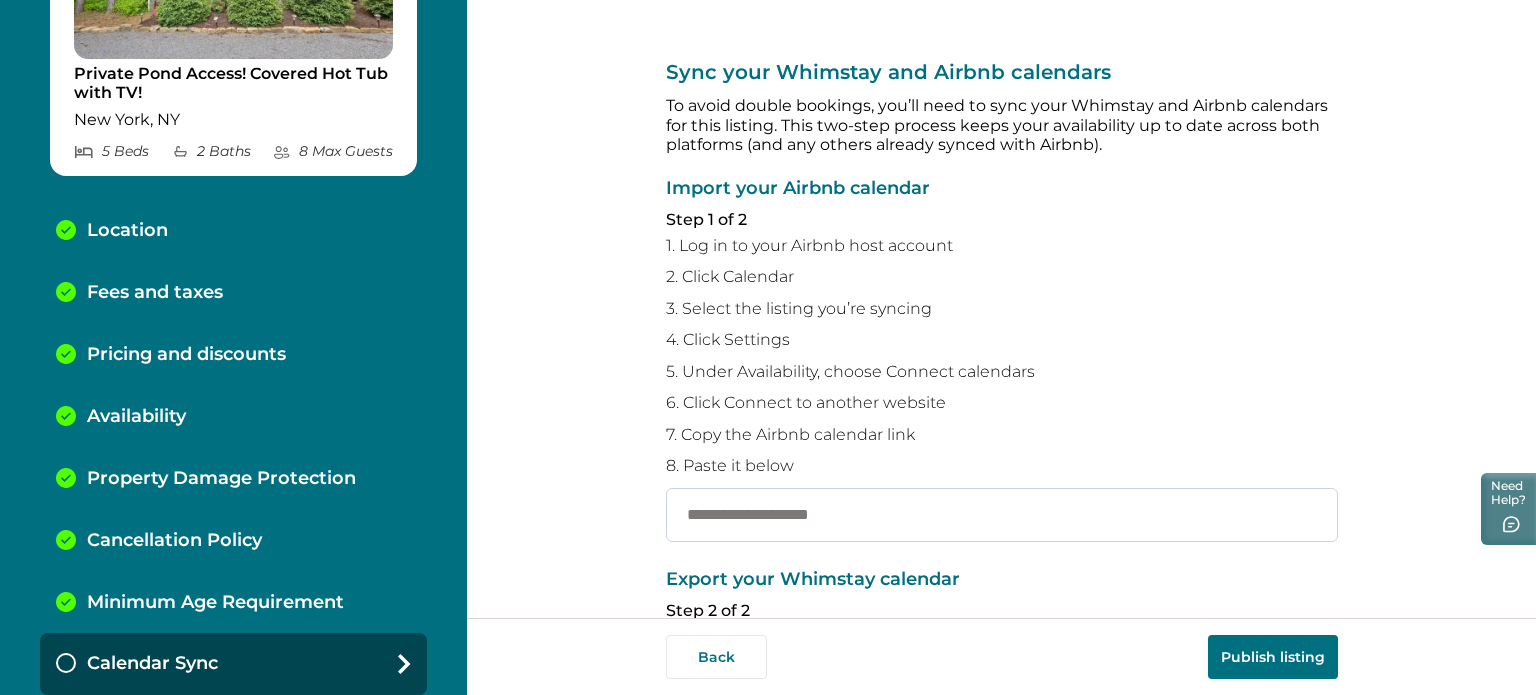 click at bounding box center [1002, 515] 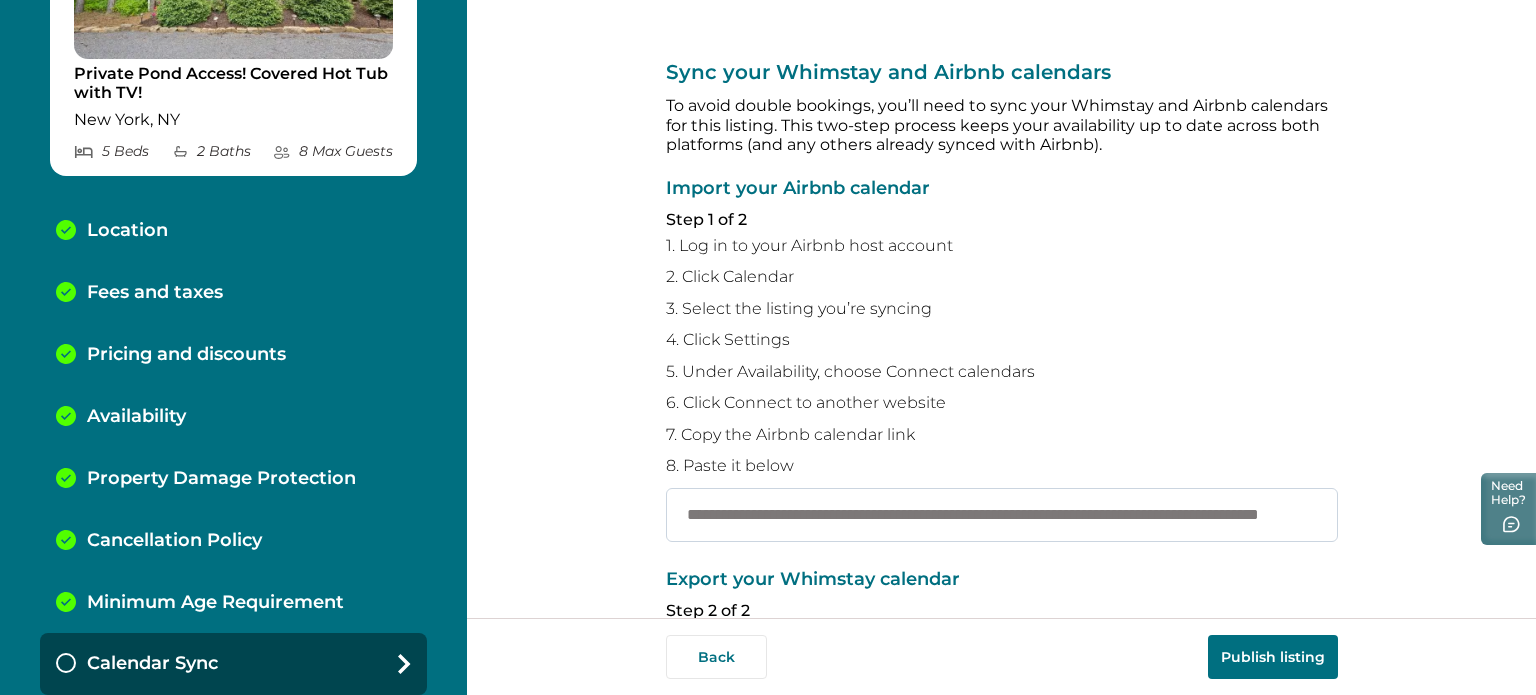 scroll, scrollTop: 0, scrollLeft: 208, axis: horizontal 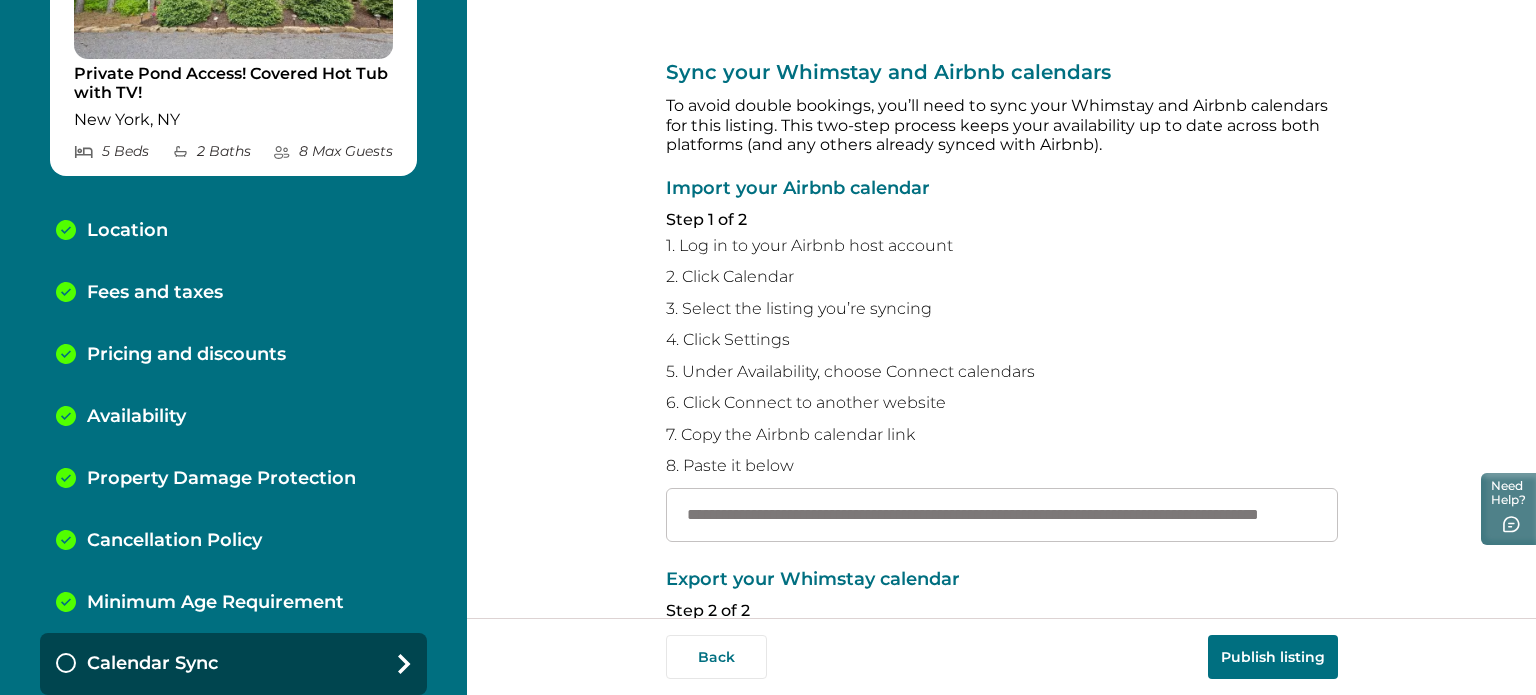 type on "**********" 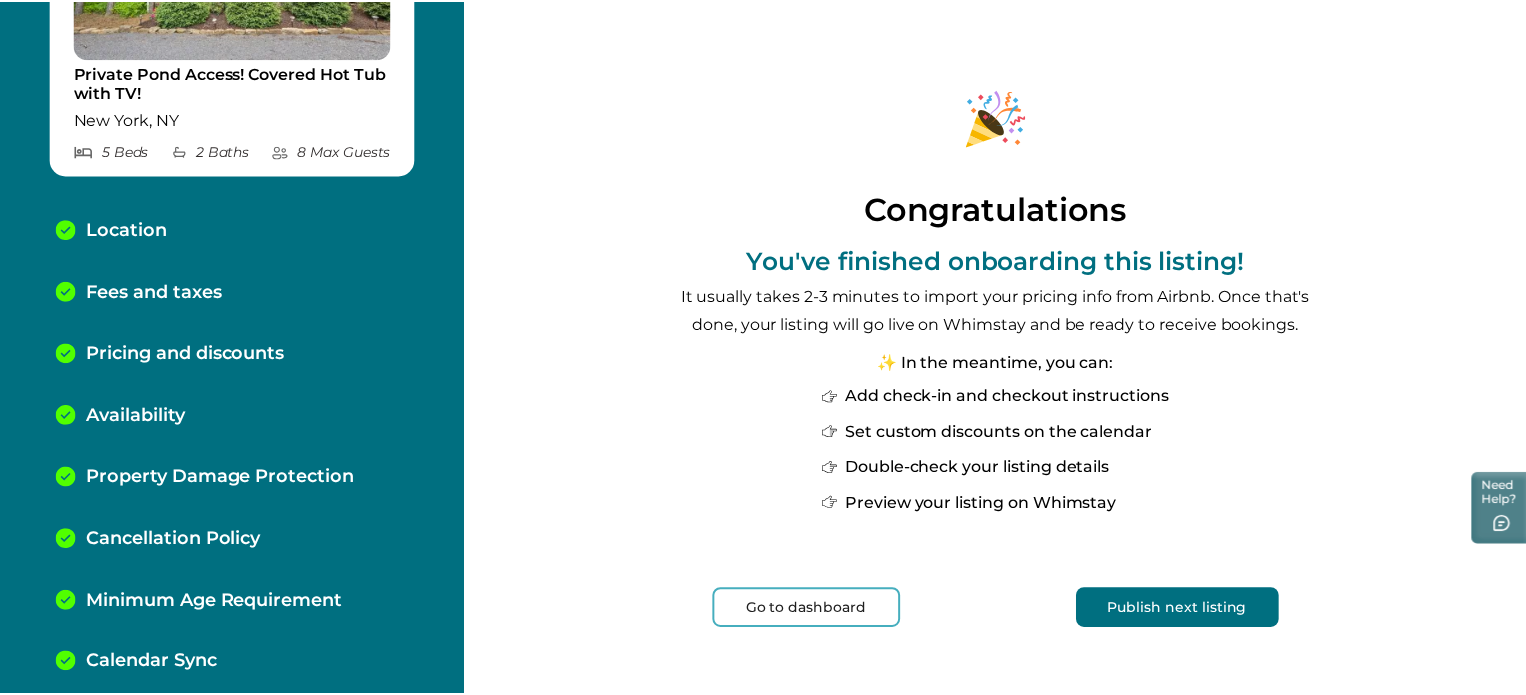 scroll, scrollTop: 0, scrollLeft: 0, axis: both 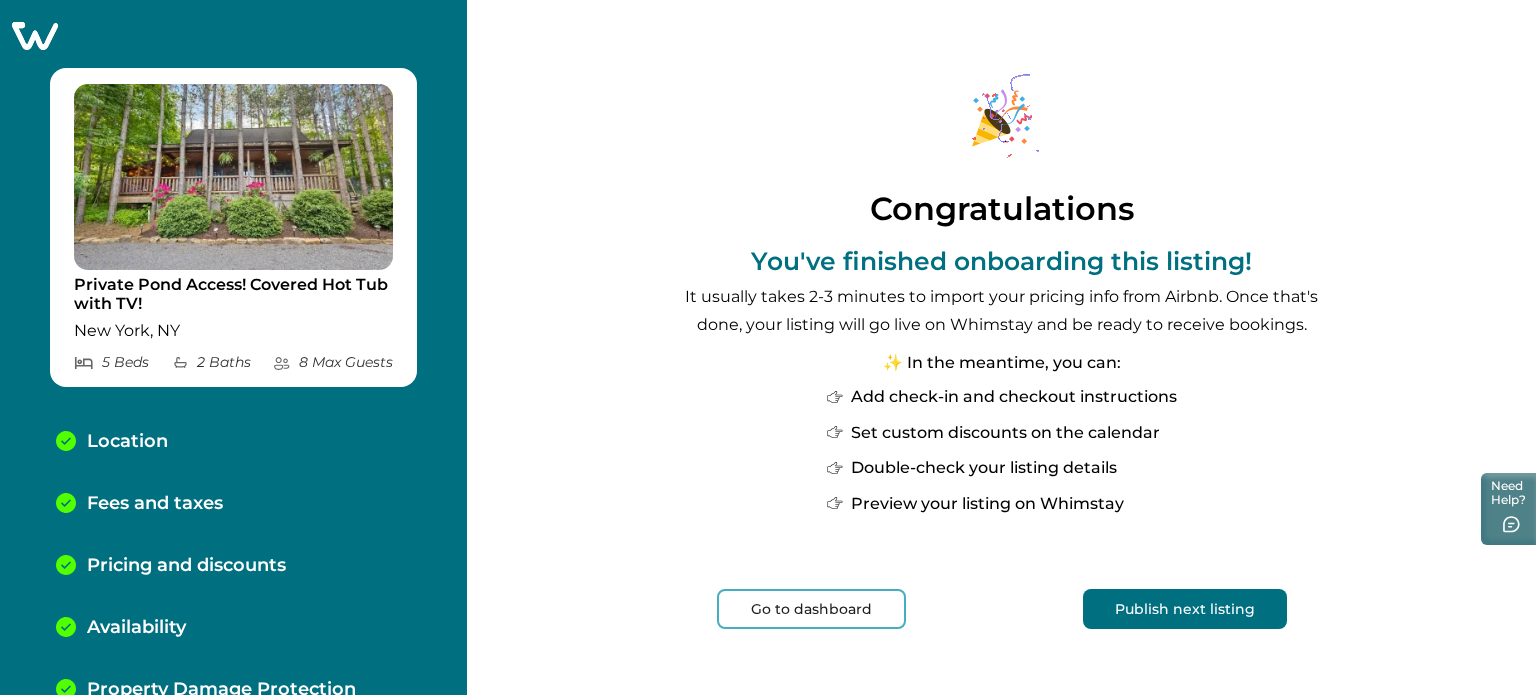 click on "Private Pond Access! Covered Hot Tub with TV! [CITY], [STATE]   5   Bed s   2   Bath s   8   Max Guest s Location Fees and taxes Pricing and discounts Availability Property Damage Protection Cancellation Policy Minimum Age Requirement Calendar Sync" at bounding box center (233, 347) 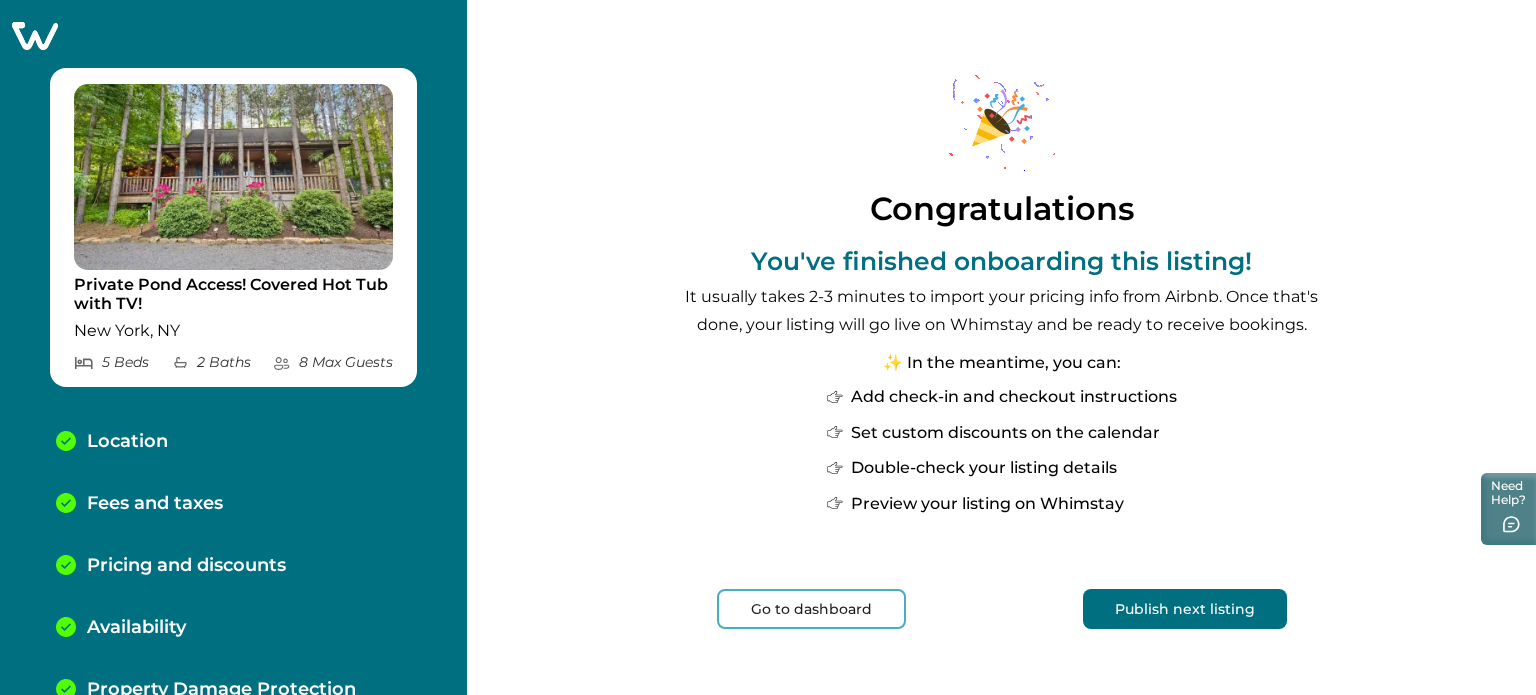 click on "Private Pond Access! Covered Hot Tub with TV! [CITY], [STATE]   5   Bed s   2   Bath s   8   Max Guest s Location Fees and taxes Pricing and discounts Availability Property Damage Protection Cancellation Policy Minimum Age Requirement Calendar Sync" at bounding box center (233, 347) 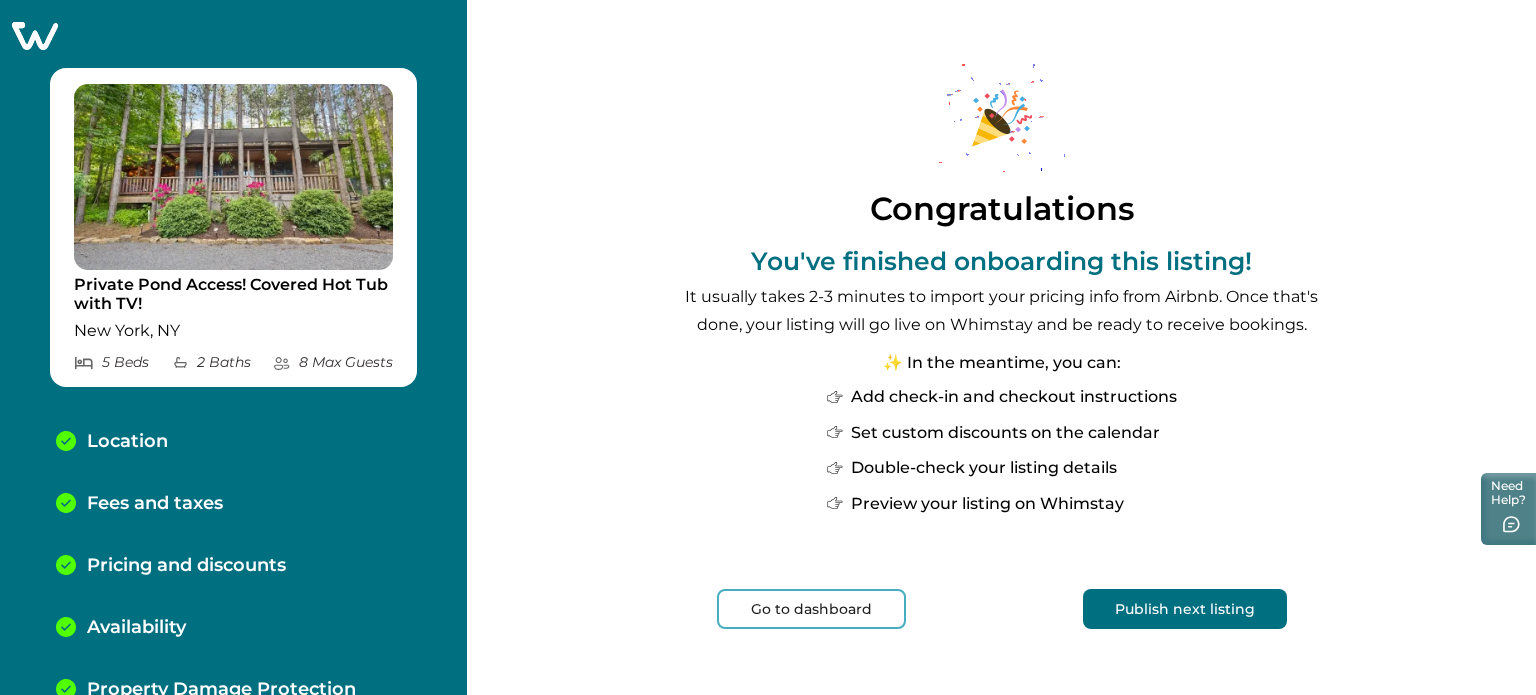 click 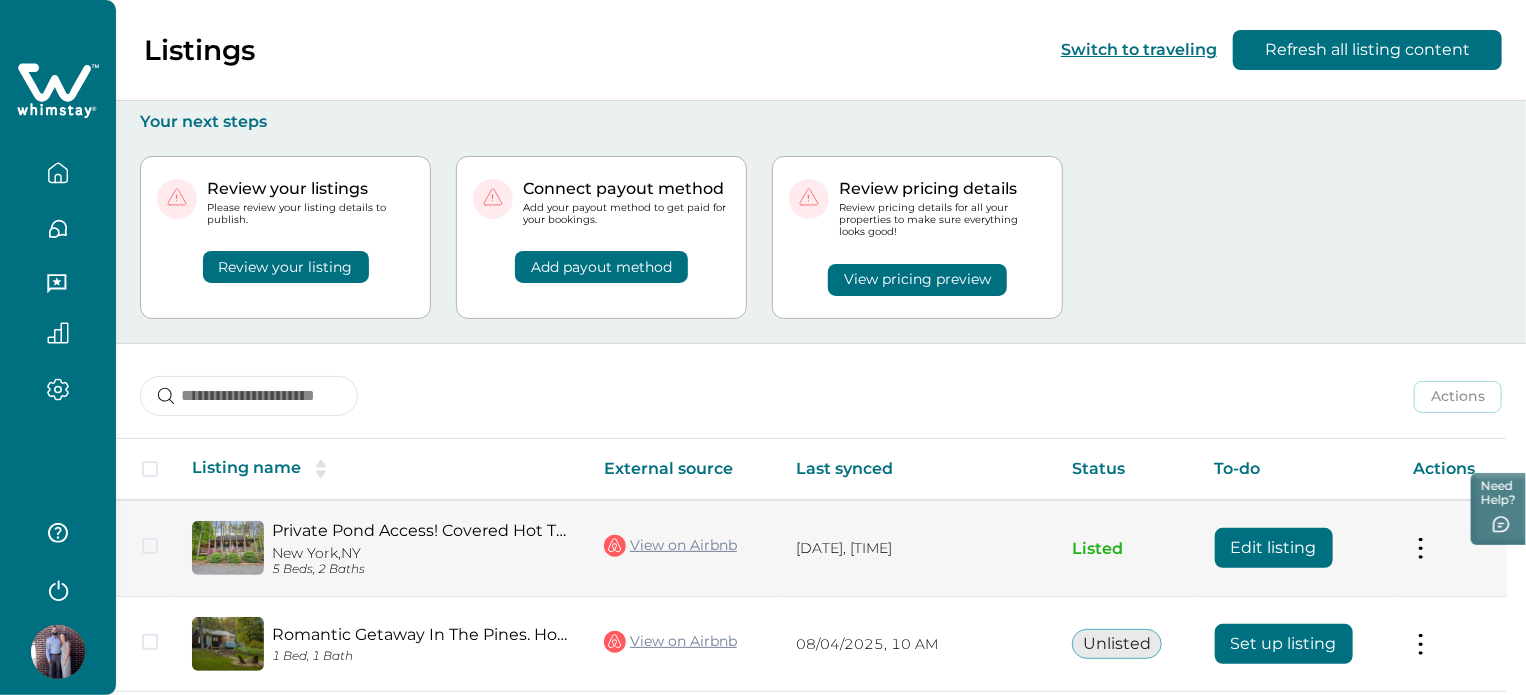click on "Edit listing" at bounding box center [1274, 548] 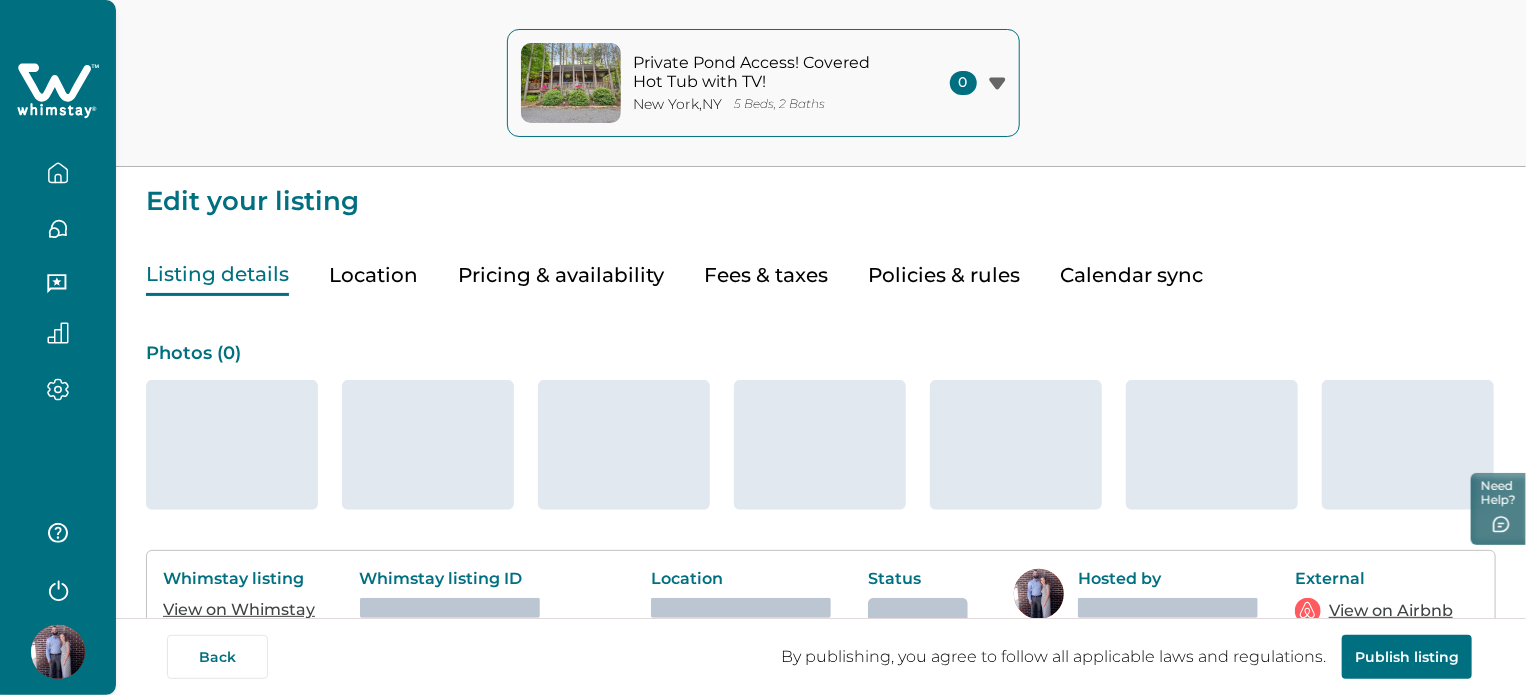 click on "Policies & rules" at bounding box center (944, 275) 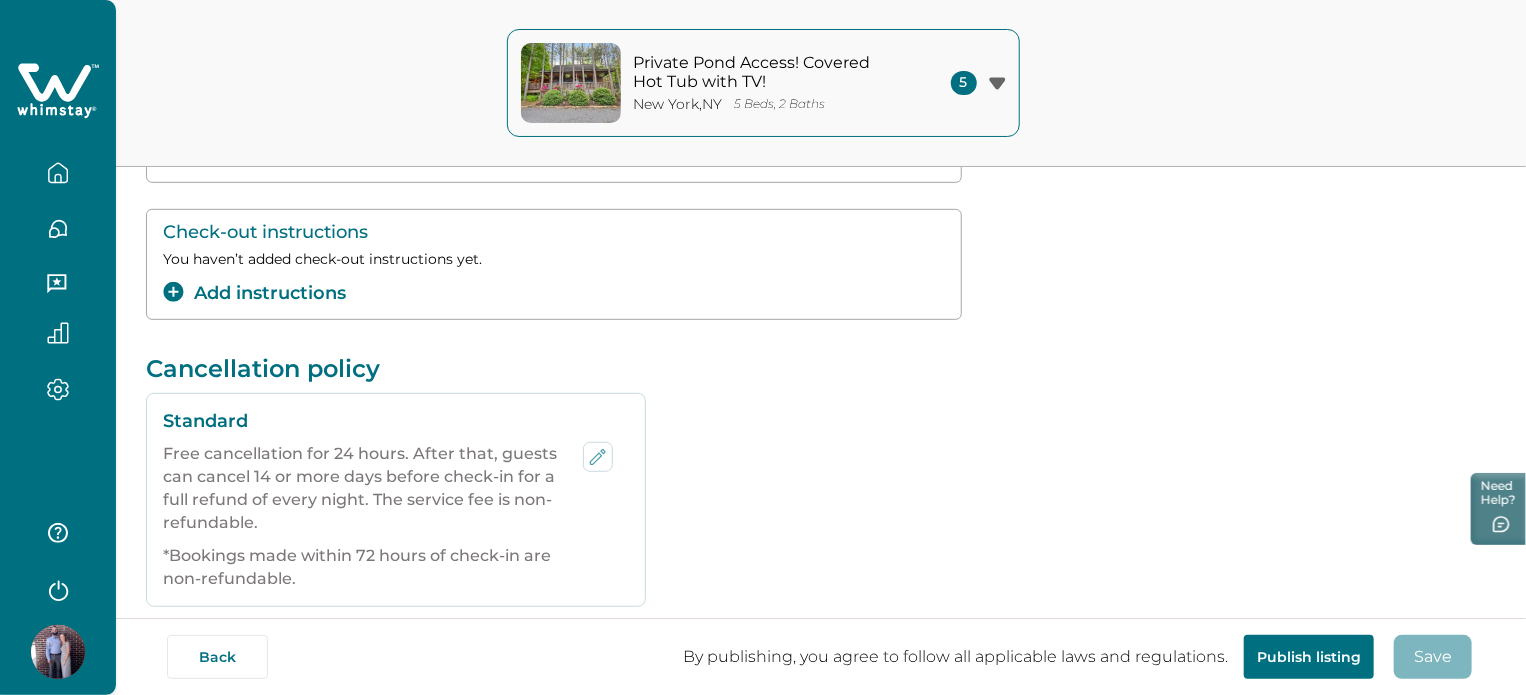 scroll, scrollTop: 418, scrollLeft: 0, axis: vertical 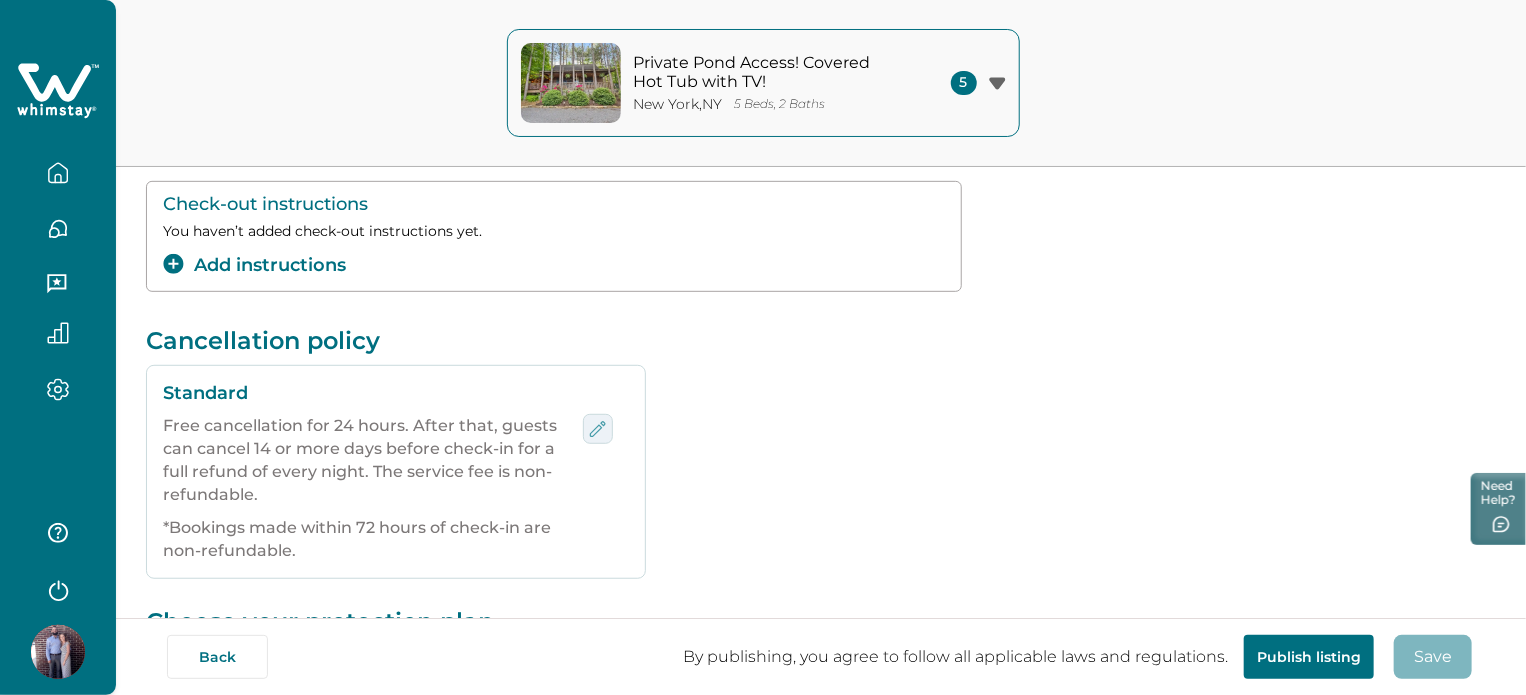click 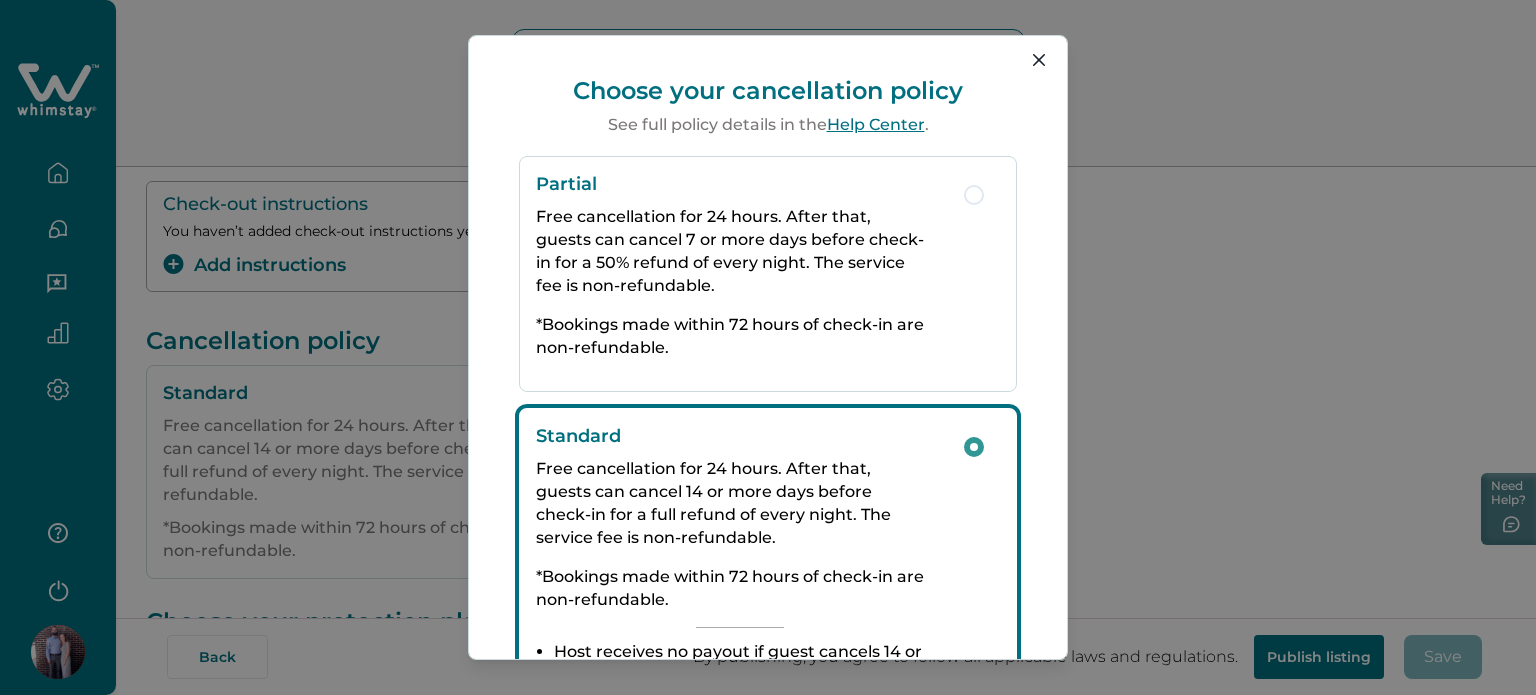 click on "Standard" at bounding box center (740, 436) 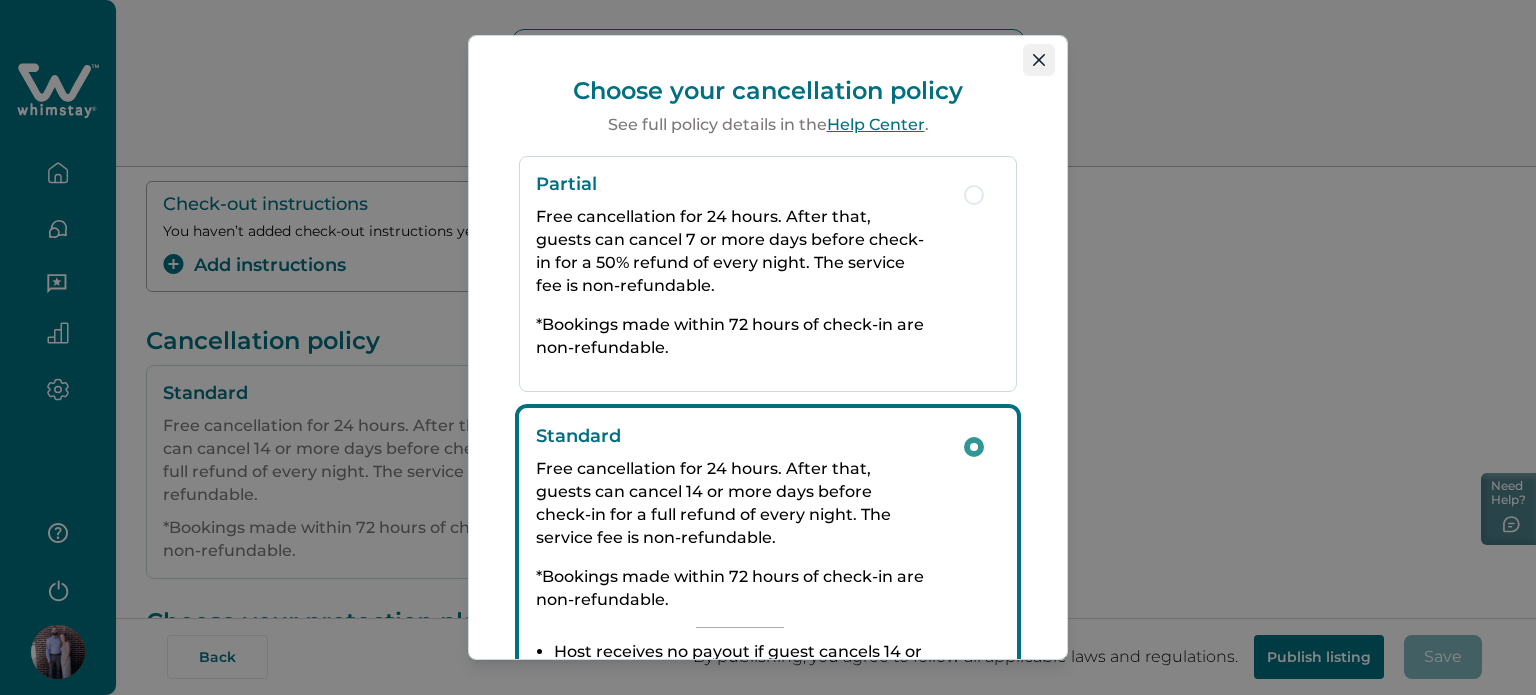 click 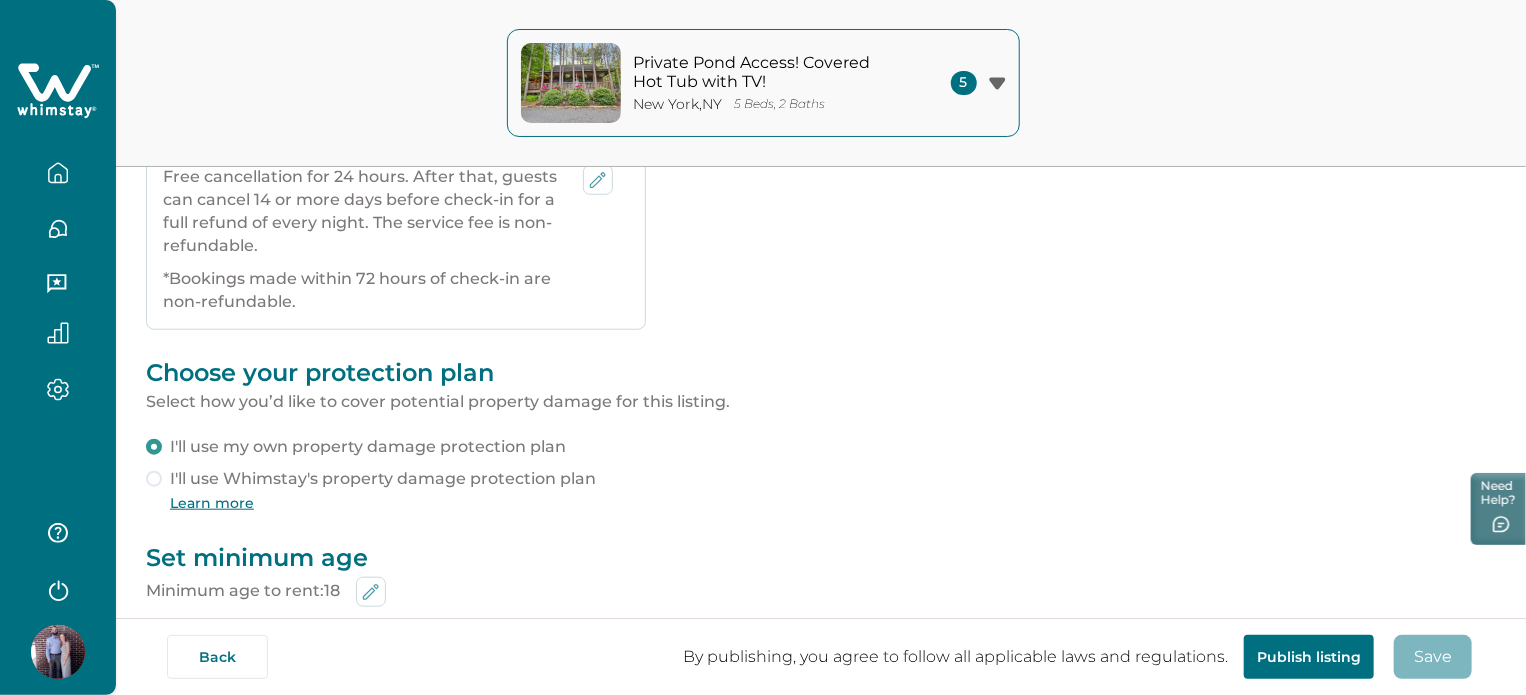 scroll, scrollTop: 720, scrollLeft: 0, axis: vertical 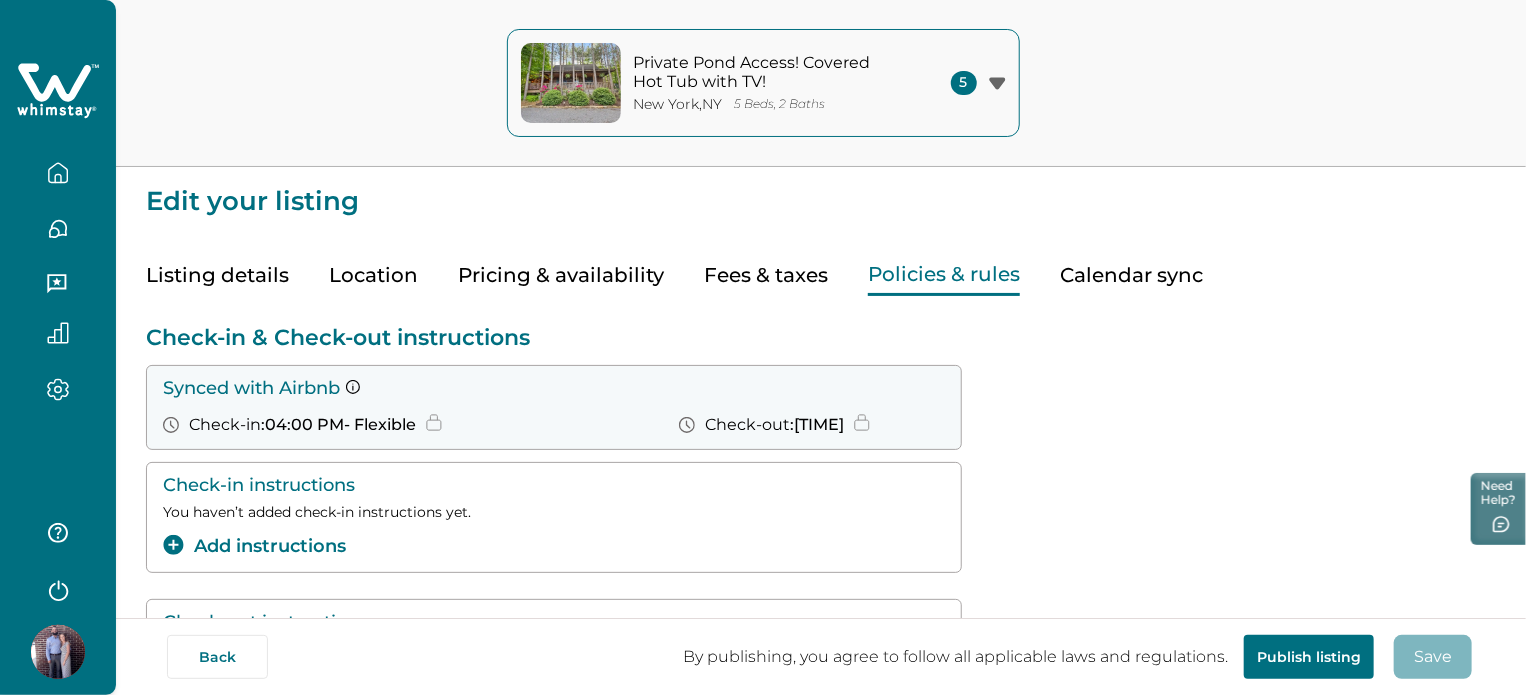 click on "Fees & taxes" at bounding box center (766, 275) 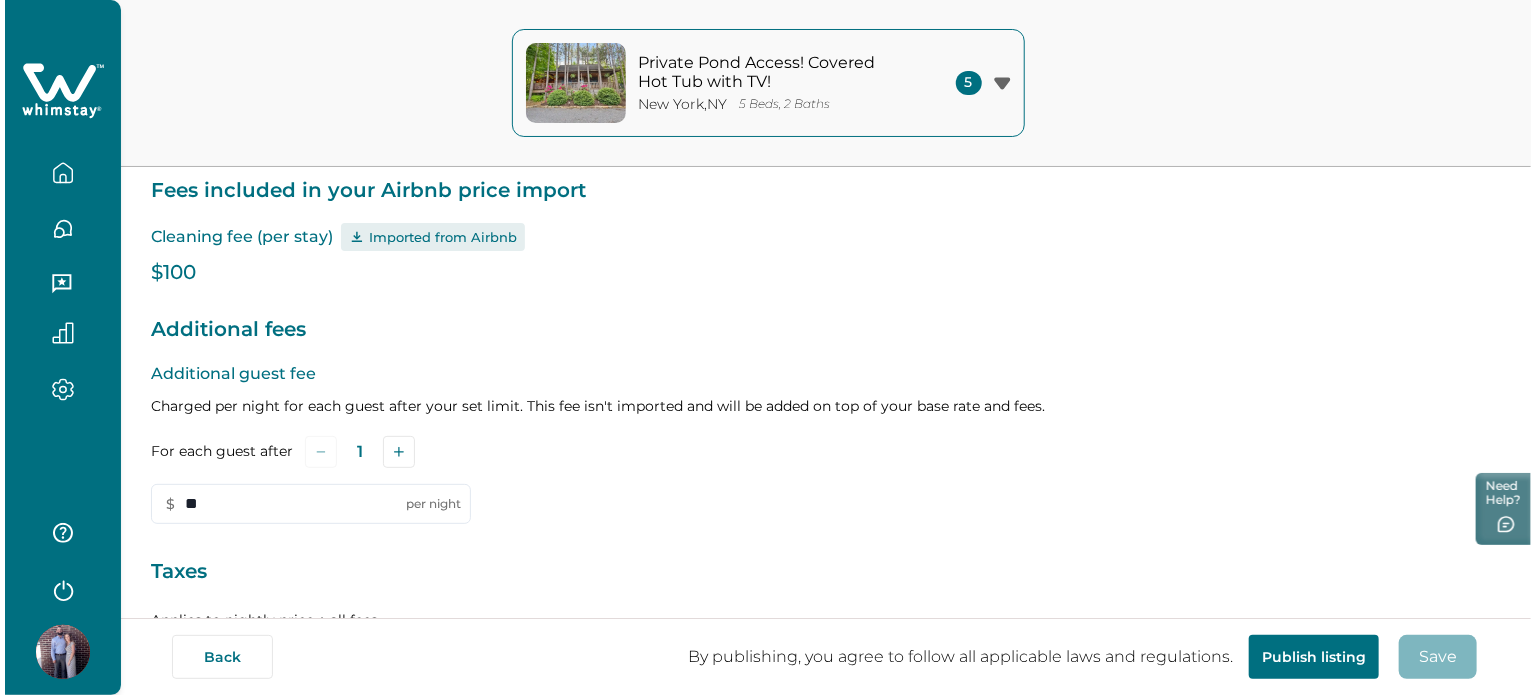 scroll, scrollTop: 396, scrollLeft: 0, axis: vertical 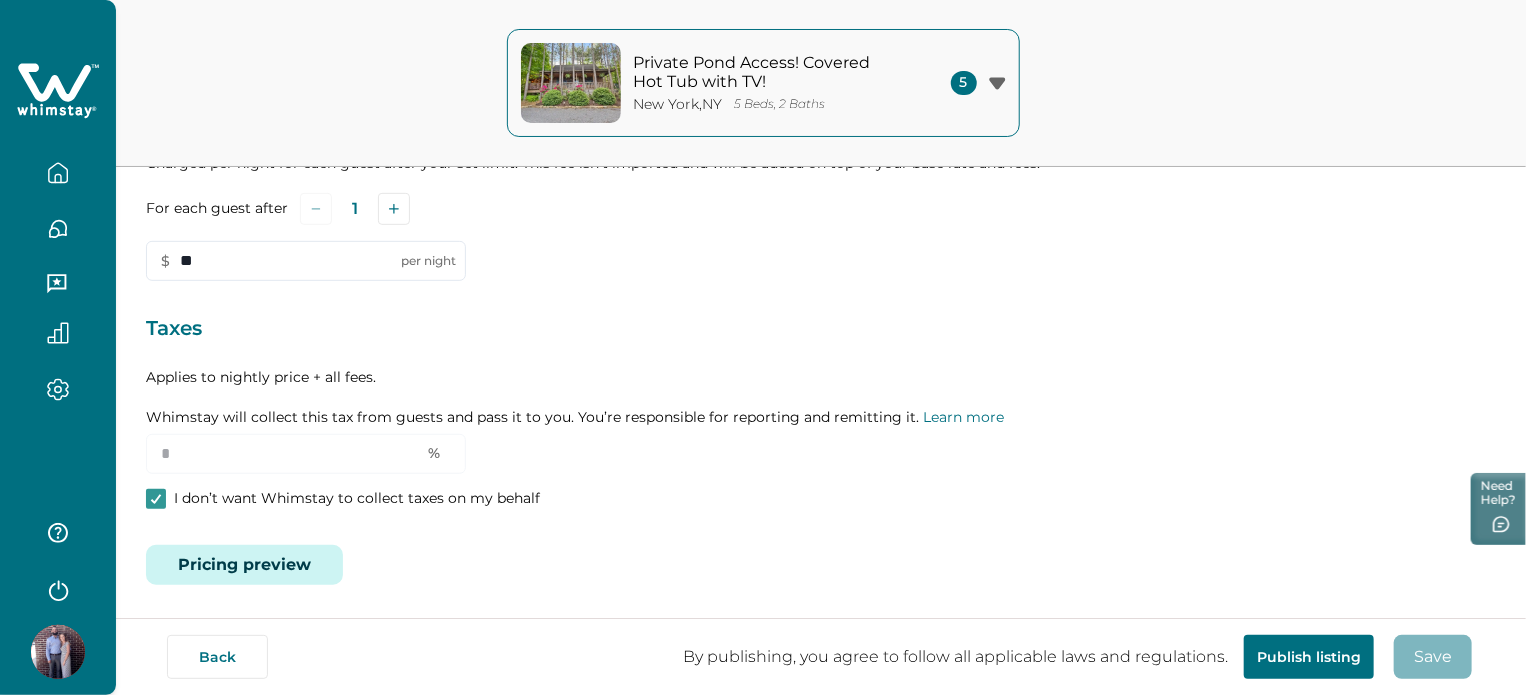 click on "Pricing preview" at bounding box center [244, 565] 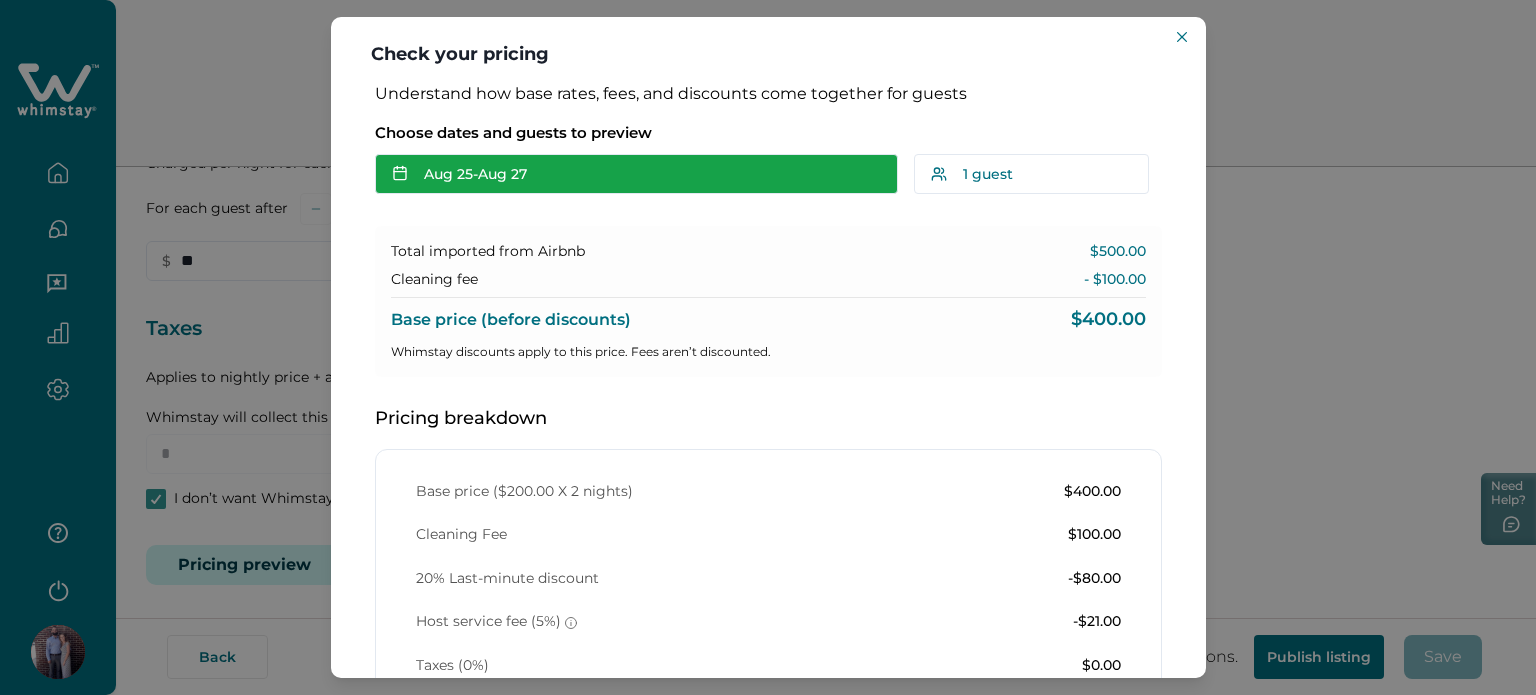 click on "Aug 25  -  Aug 27" at bounding box center (636, 174) 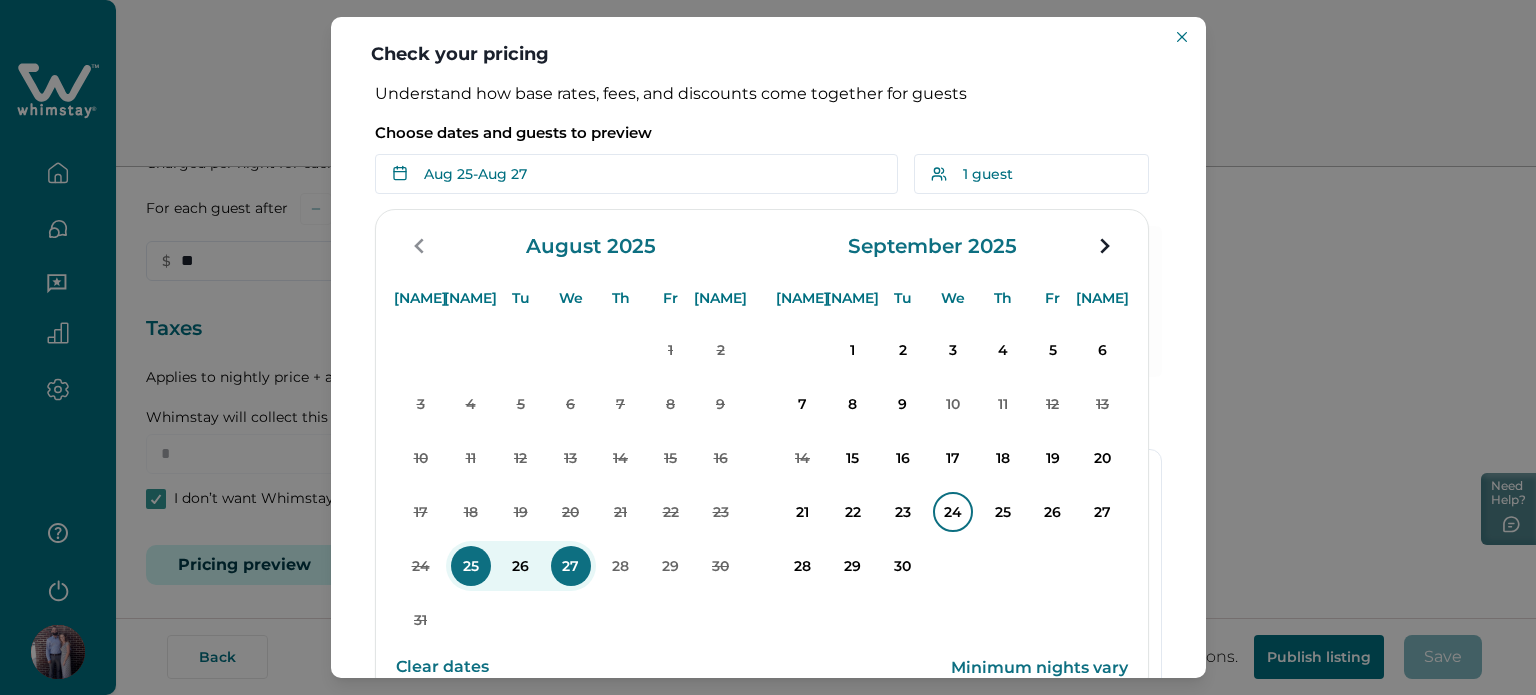 click on "24" at bounding box center (953, 512) 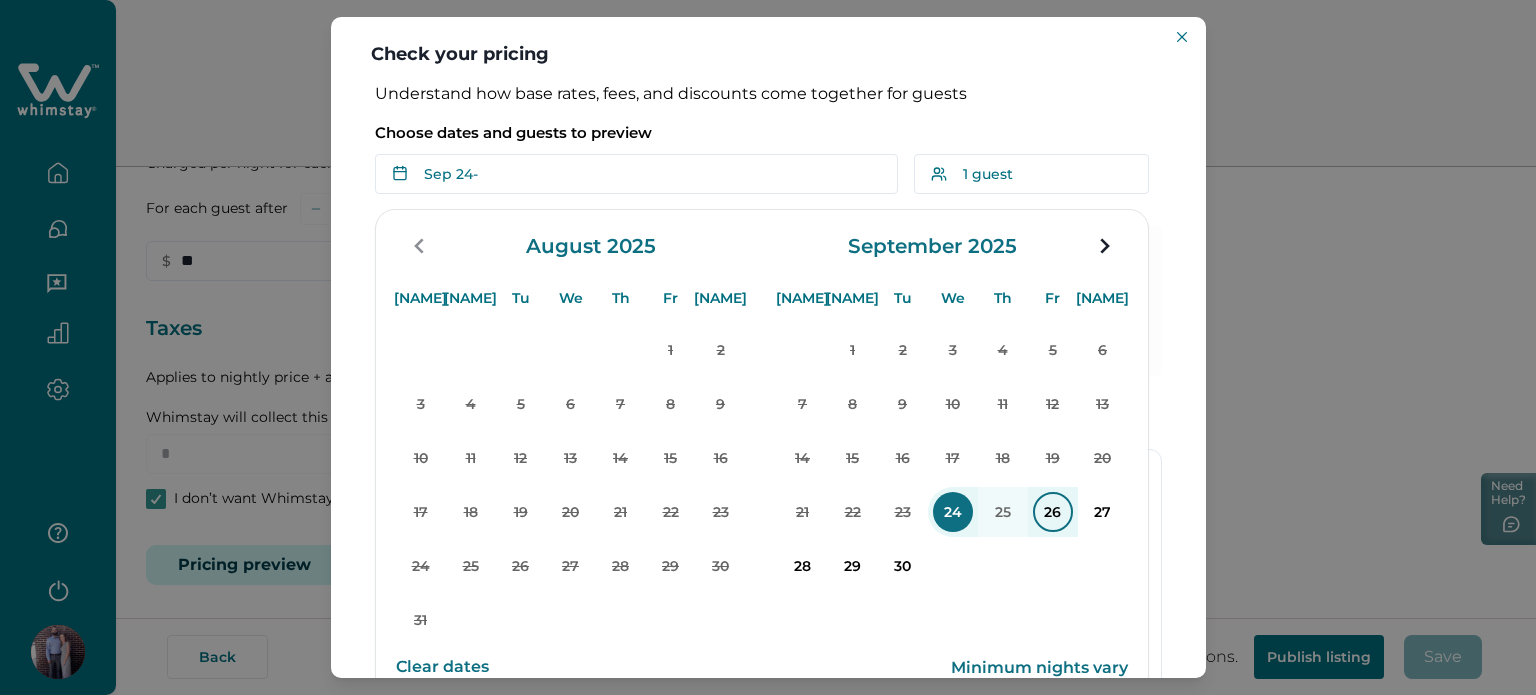 click on "26" at bounding box center [1053, 512] 